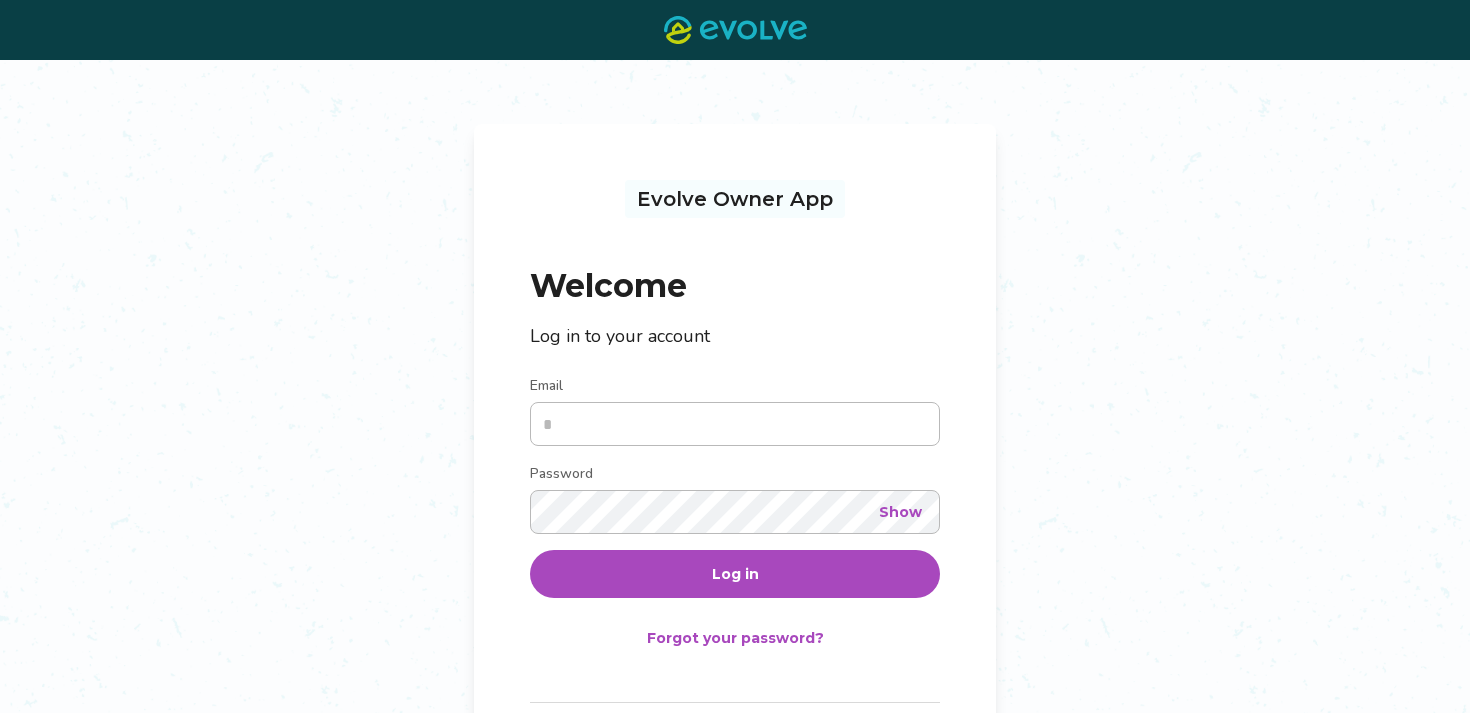 scroll, scrollTop: 0, scrollLeft: 0, axis: both 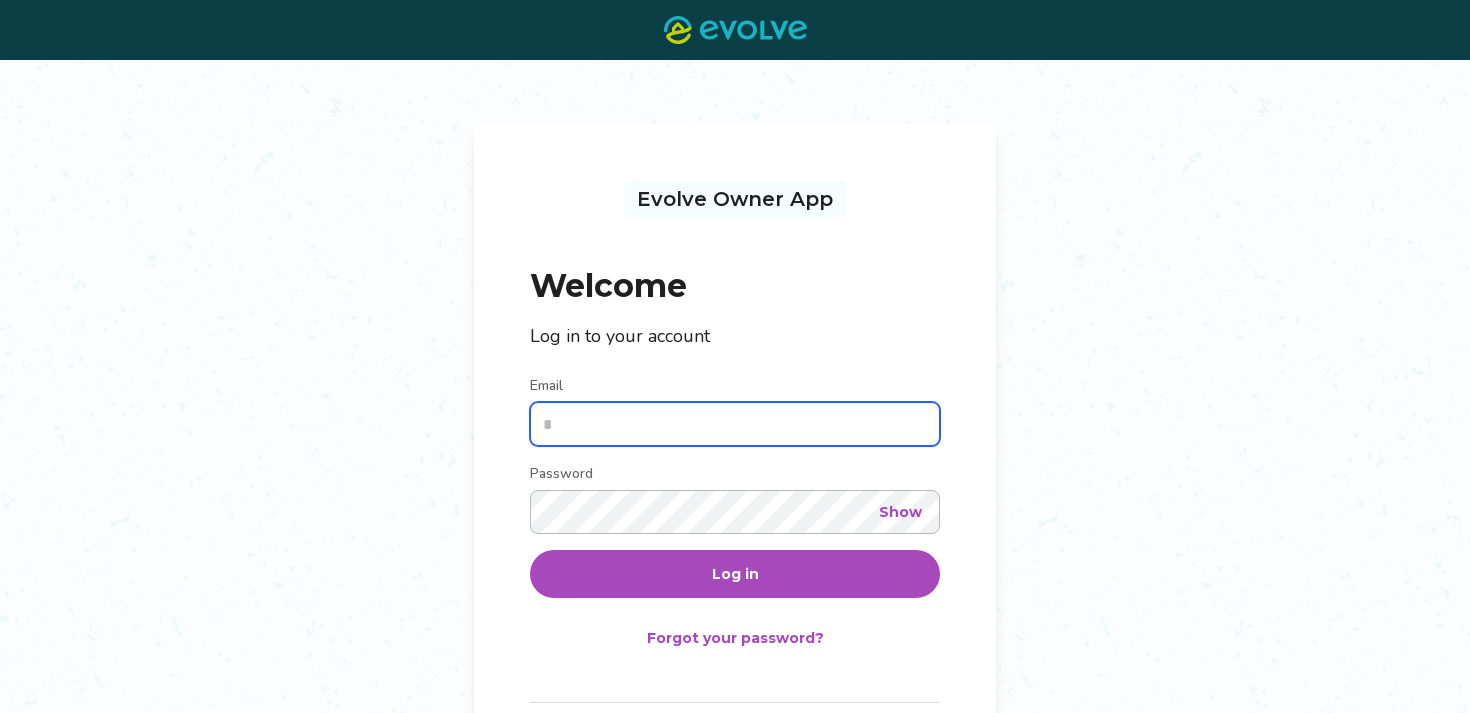 type on "*" 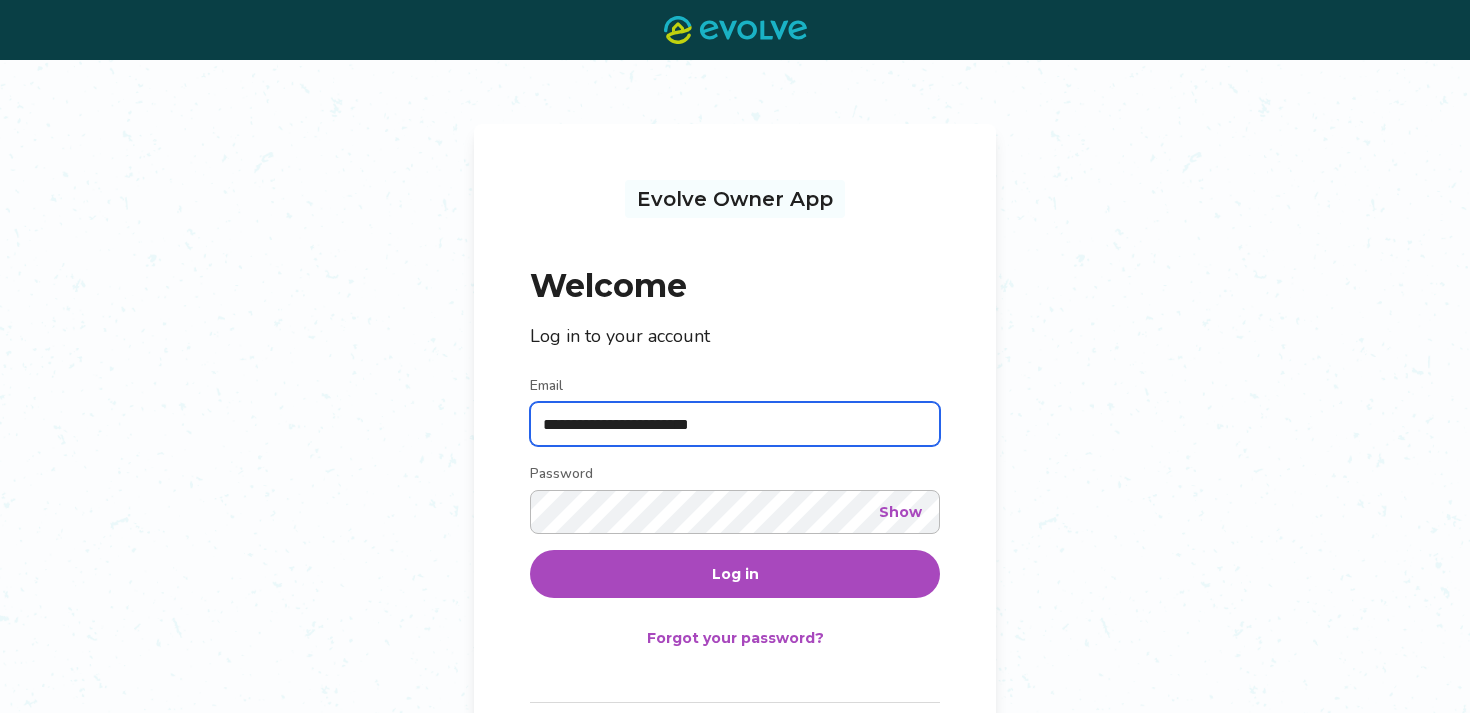 type on "**********" 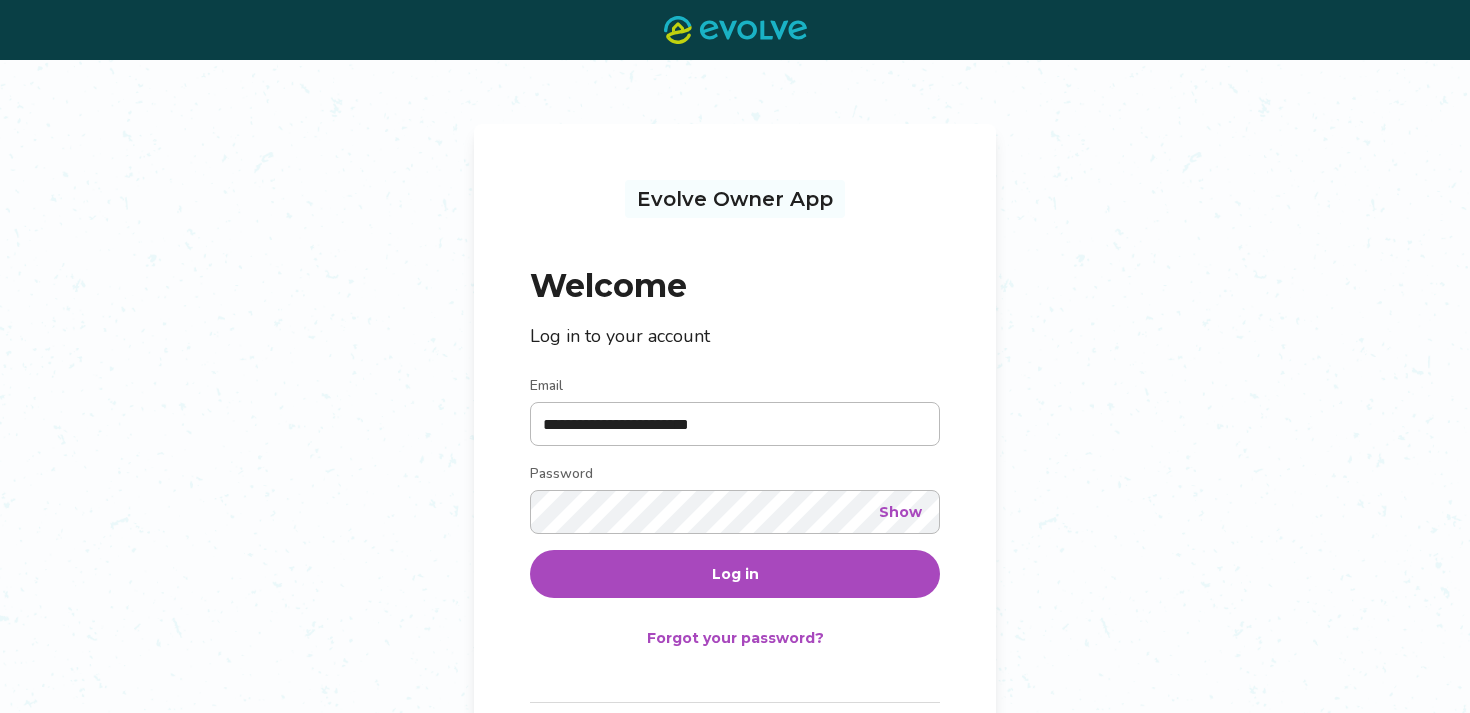 click on "Show" at bounding box center [900, 512] 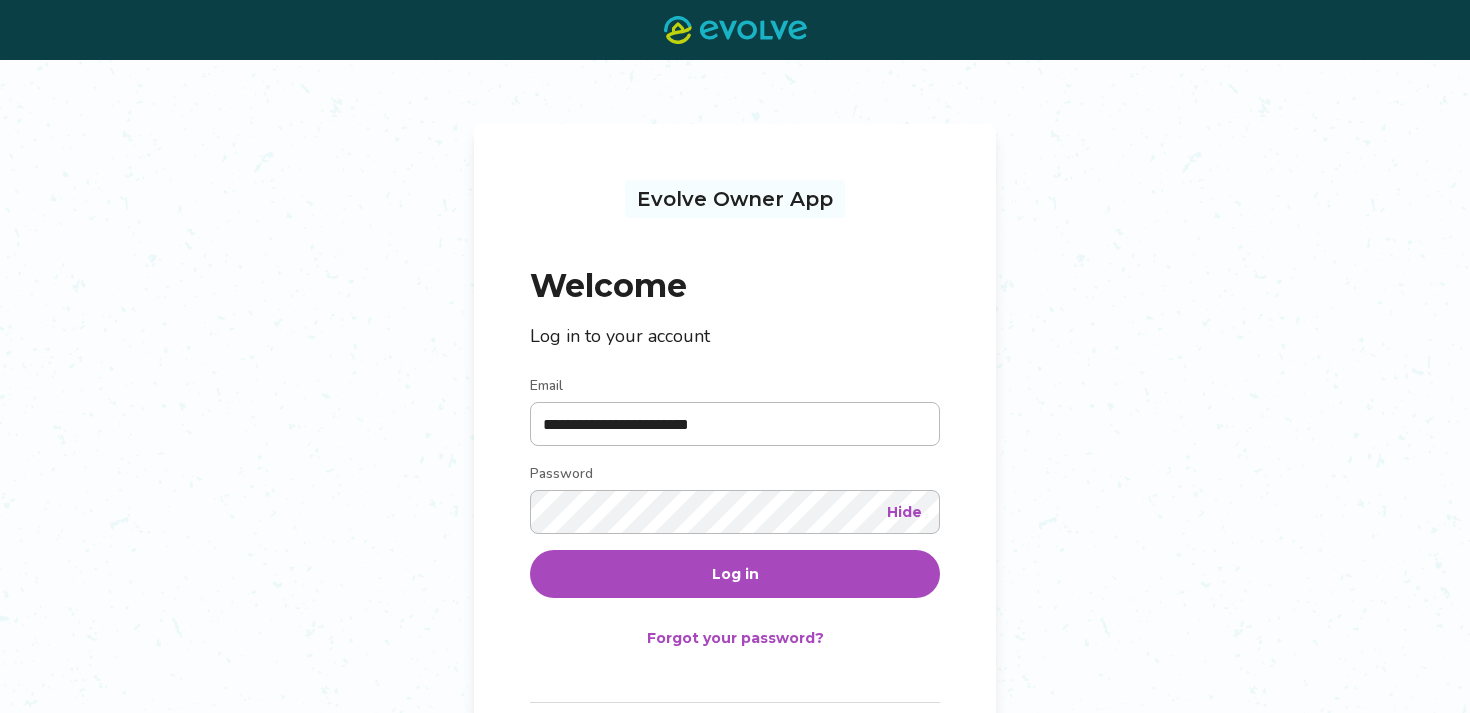 type 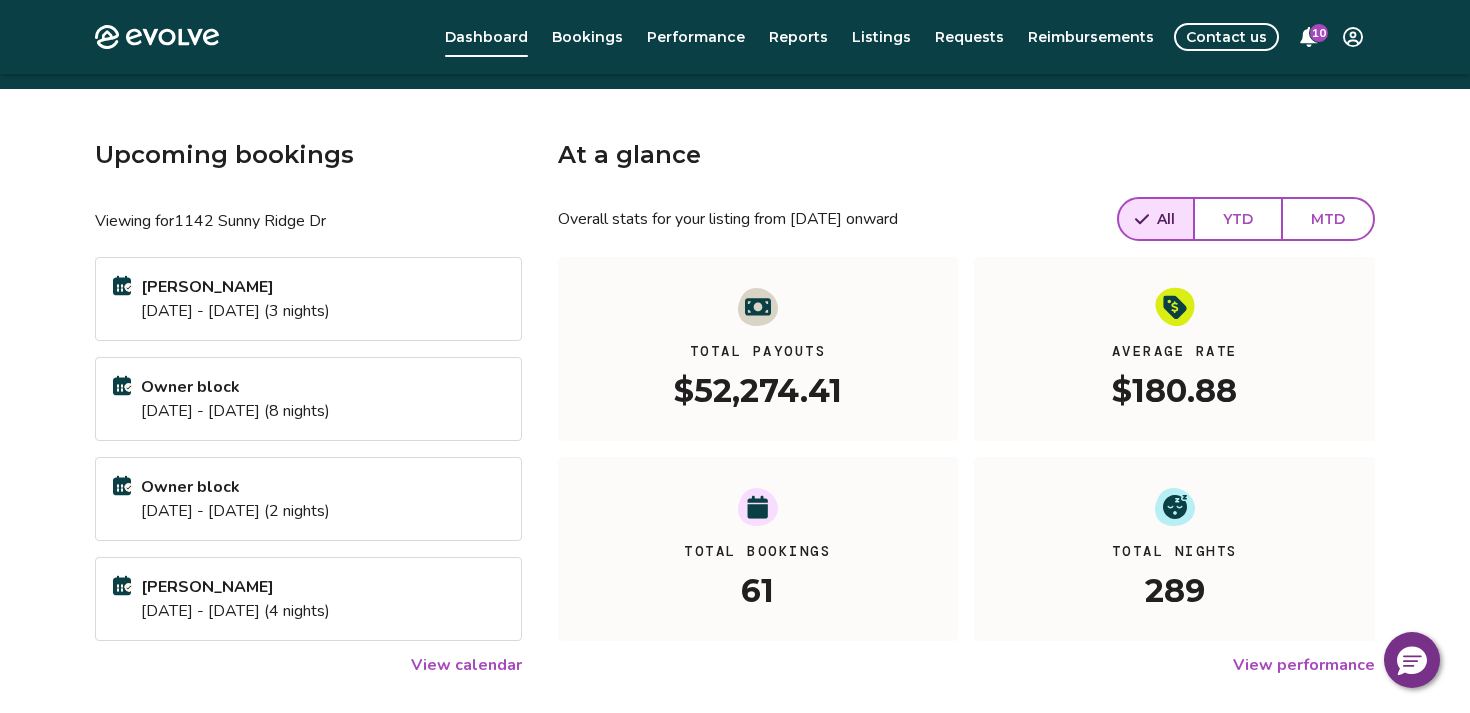 scroll, scrollTop: 0, scrollLeft: 0, axis: both 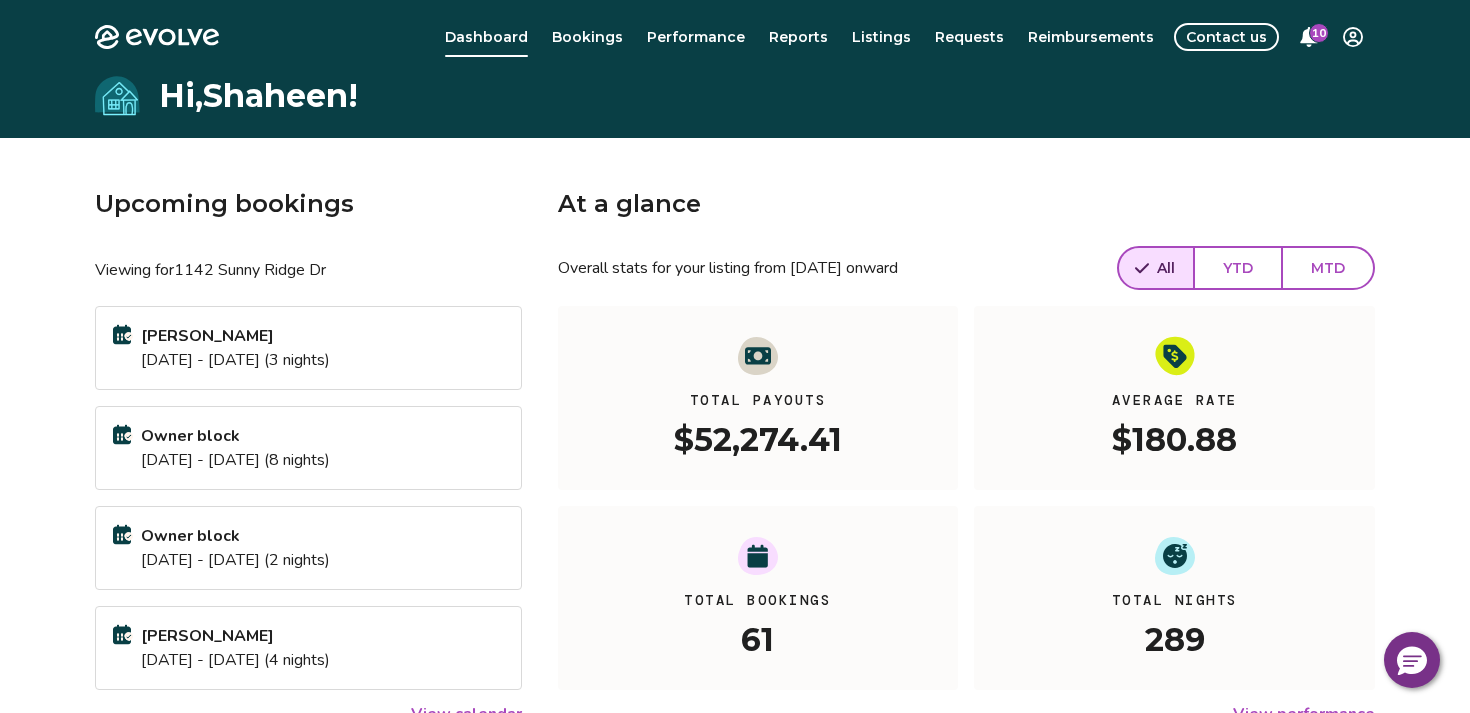 click on "MTD" at bounding box center [1328, 268] 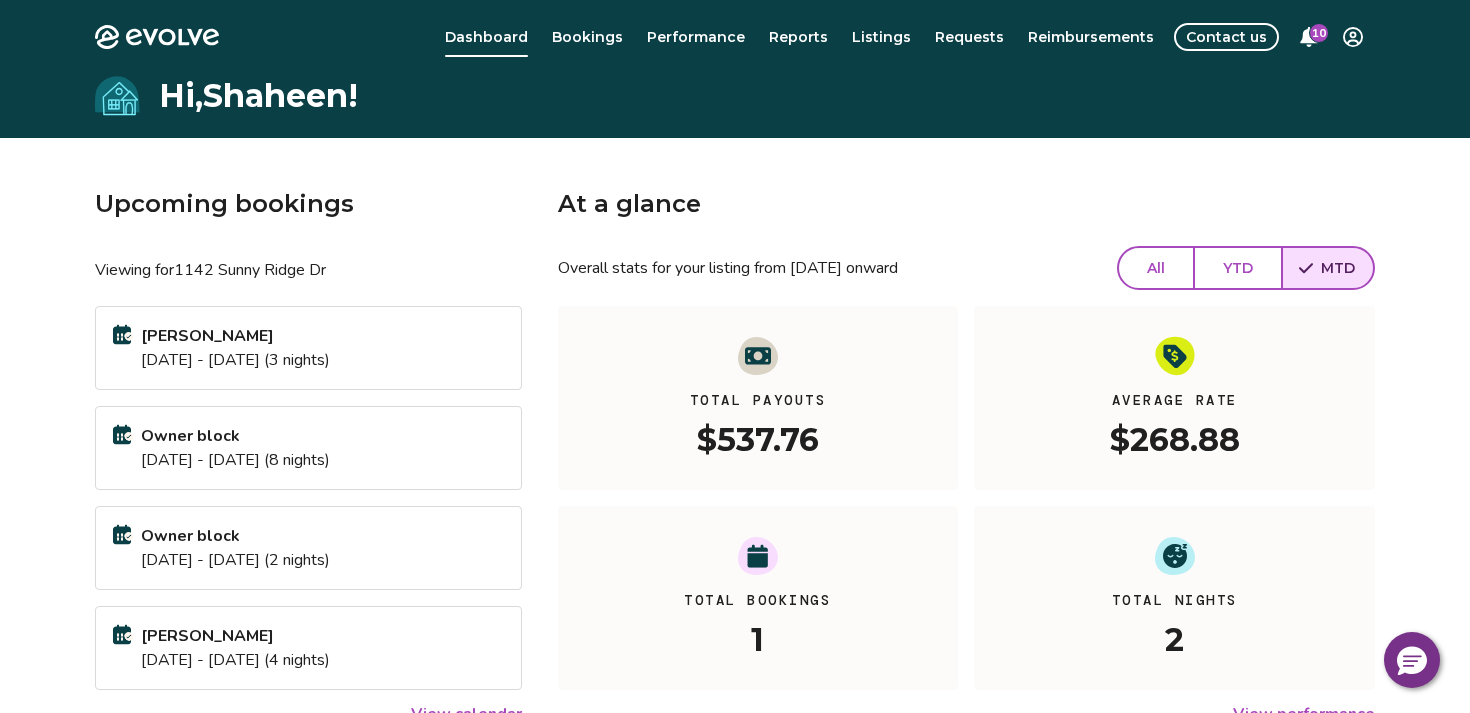 click on "MTD" at bounding box center (1338, 268) 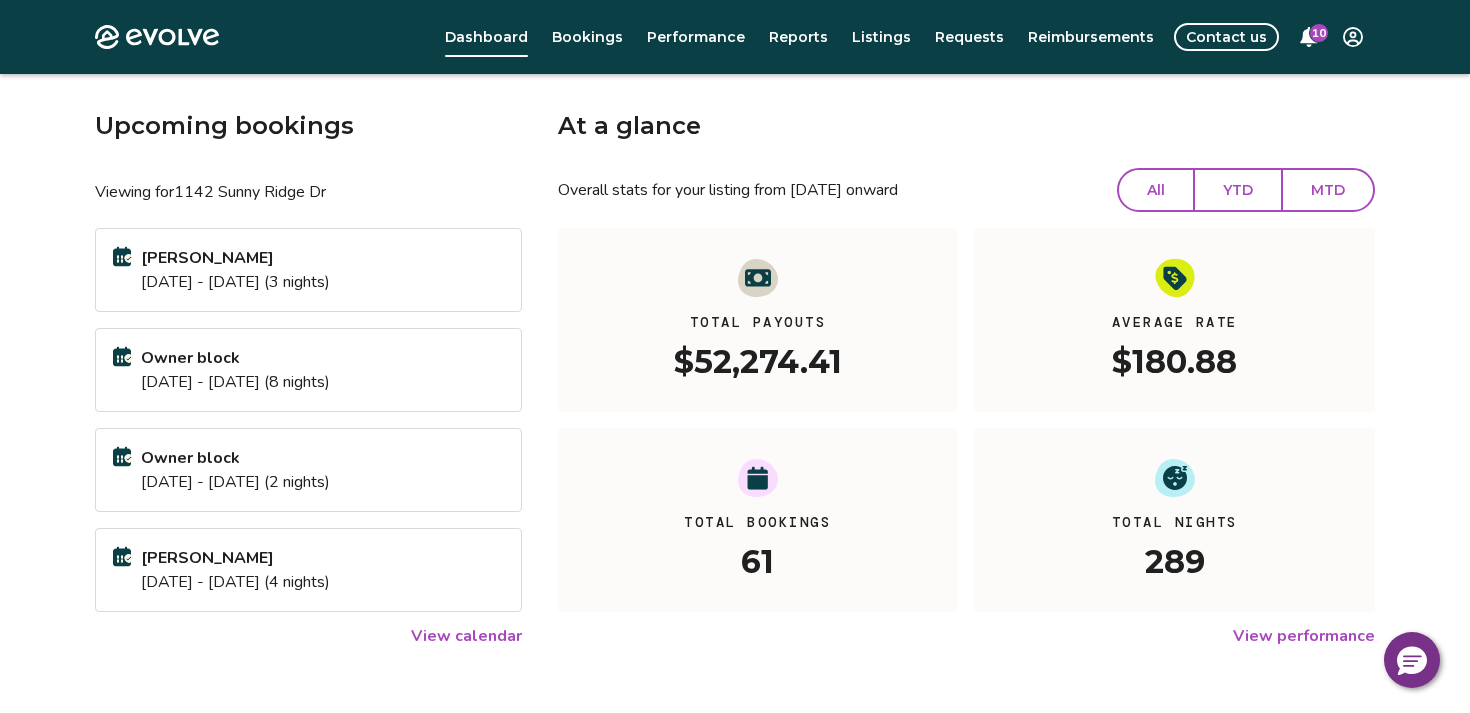 scroll, scrollTop: 13, scrollLeft: 0, axis: vertical 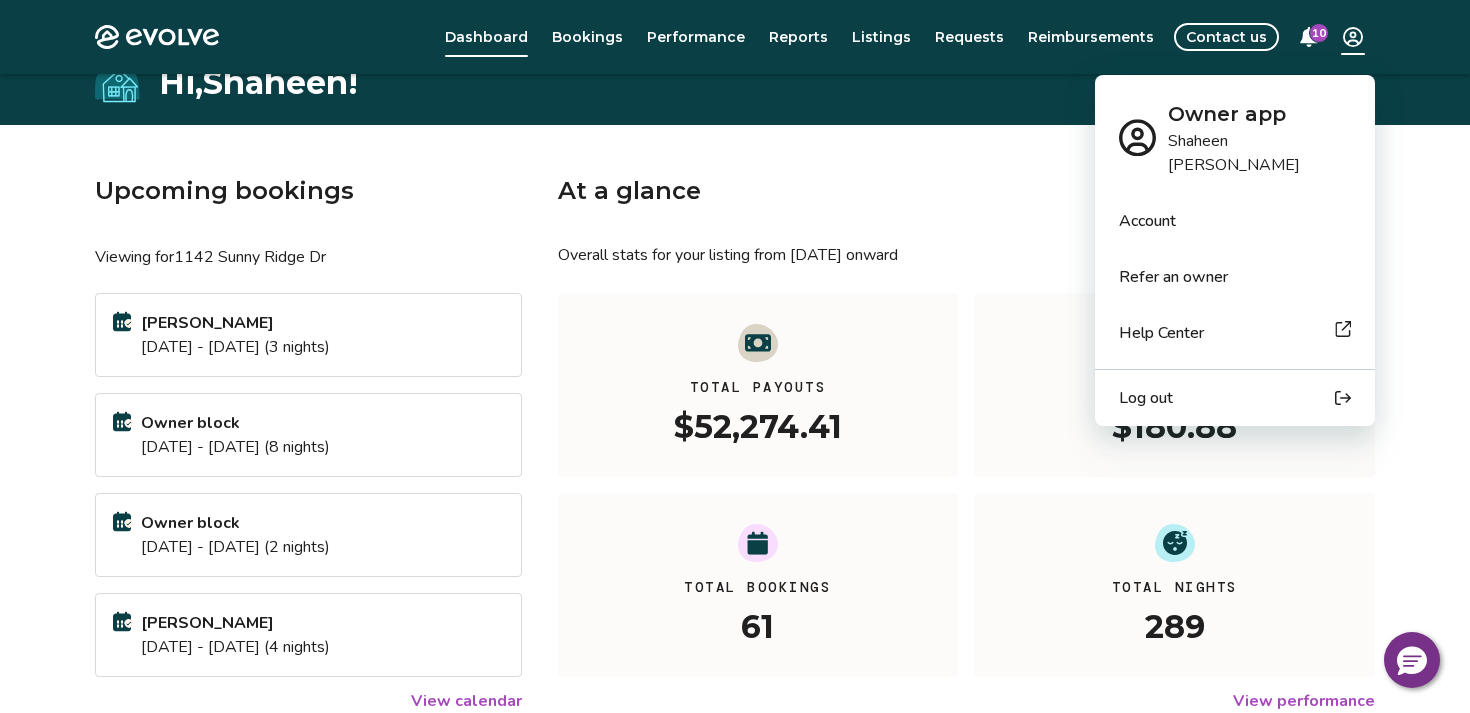 click on "Evolve Dashboard Bookings Performance Reports Listings Requests Reimbursements Contact us 10 Hi,  [PERSON_NAME] ! Upcoming bookings Viewing for  [STREET_ADDRESS] Teresa Fuller [DATE] - [DATE] (3 nights) Owner block [DATE] - [DATE] (8 nights) Owner block [DATE] - [DATE] (2 nights) [PERSON_NAME] [DATE] - [DATE] (4 nights) View calendar At a glance Overall stats for your listing from [DATE] onward All YTD MTD Total Payouts $52,274.41 Average Rate $180.88 Total Bookings 61 Total Nights 289 View performance Looking for the booking site links to your listing?  You can find these under  the  Listings  overview © 2013-Present Evolve Vacation Rental Network Privacy Policy | Terms of Service
Owner app [PERSON_NAME] Account Refer an owner Help Center Log out" at bounding box center (735, 504) 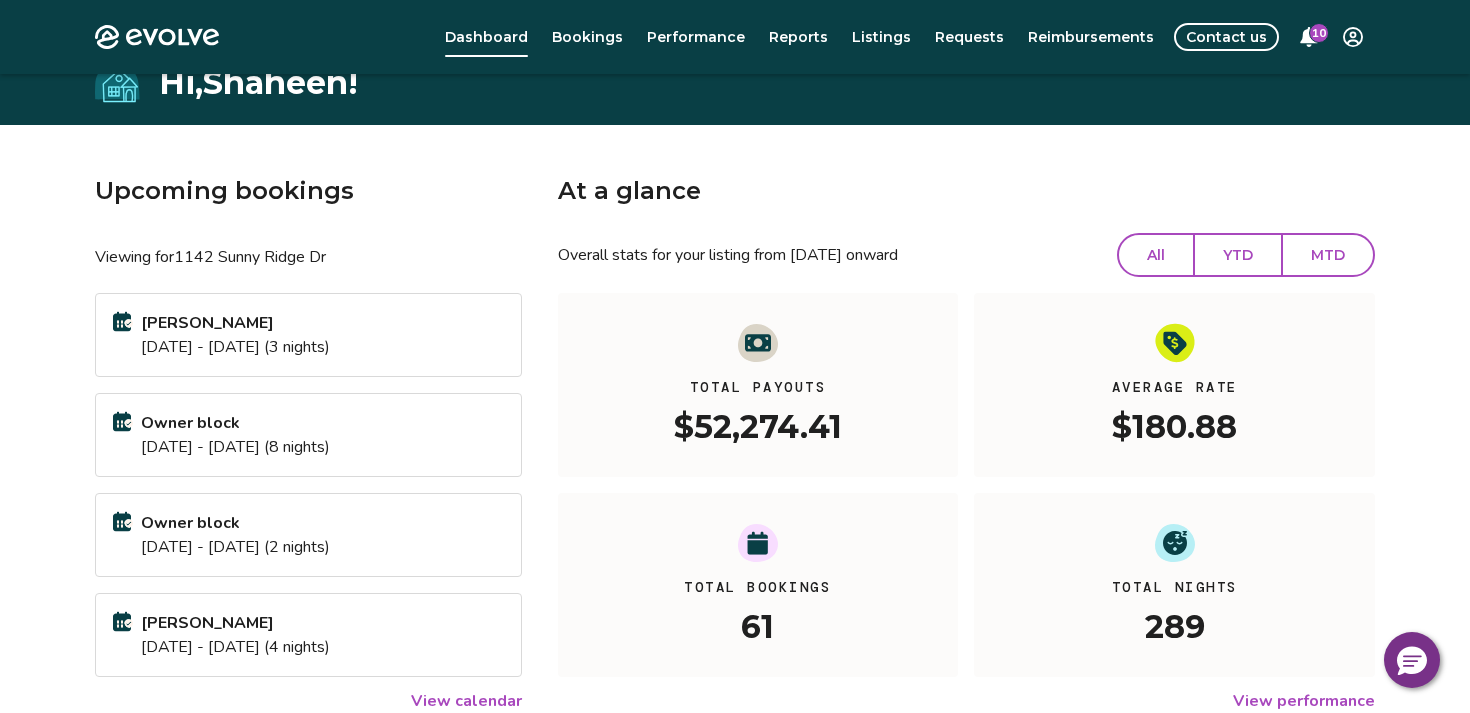 click on "Evolve Dashboard Bookings Performance Reports Listings Requests Reimbursements Contact us 10 Hi,  [PERSON_NAME] ! Upcoming bookings Viewing for  [STREET_ADDRESS] Teresa Fuller [DATE] - [DATE] (3 nights) Owner block [DATE] - [DATE] (8 nights) Owner block [DATE] - [DATE] (2 nights) [PERSON_NAME] [DATE] - [DATE] (4 nights) View calendar At a glance Overall stats for your listing from [DATE] onward All YTD MTD Total Payouts $52,274.41 Average Rate $180.88 Total Bookings 61 Total Nights 289 View performance Looking for the booking site links to your listing?  You can find these under  the  Listings  overview © 2013-Present Evolve Vacation Rental Network Privacy Policy | Terms of Service" at bounding box center (735, 504) 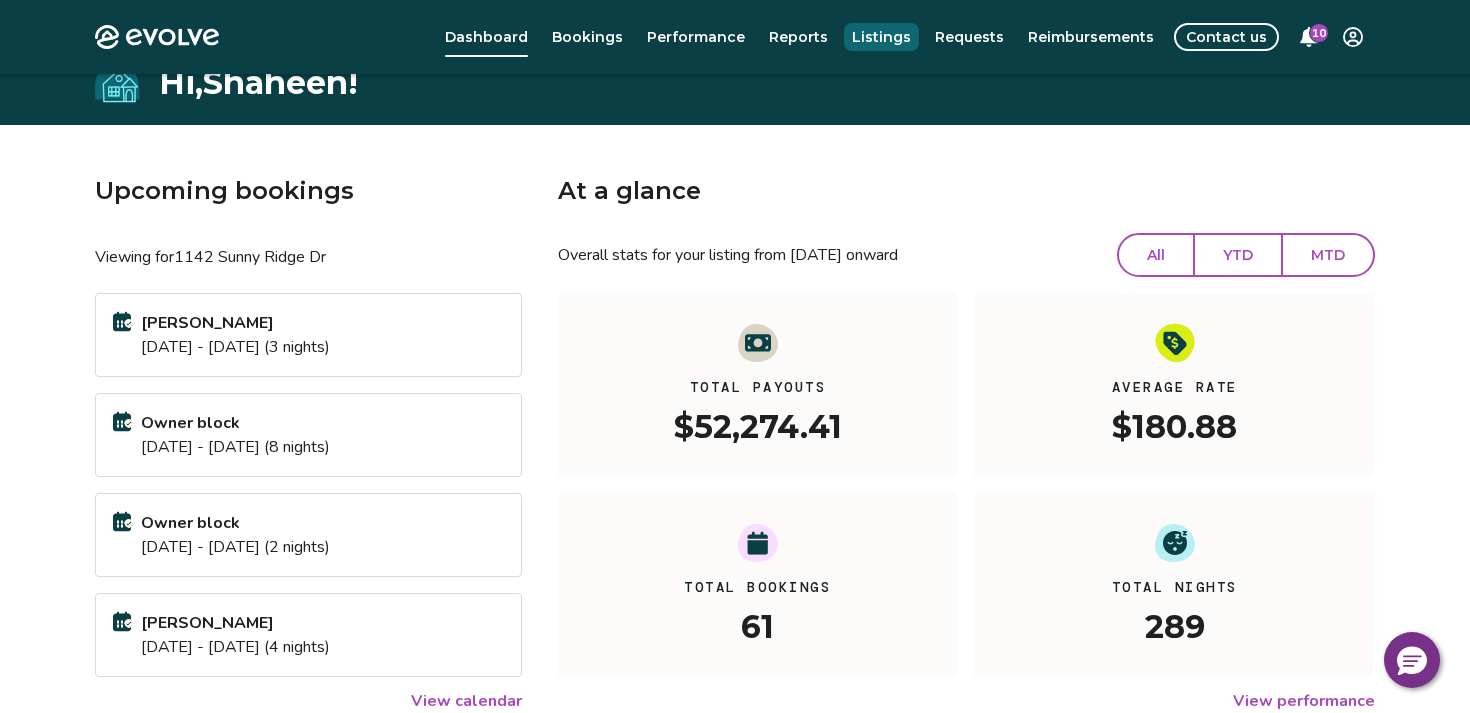 click on "Listings" at bounding box center (881, 37) 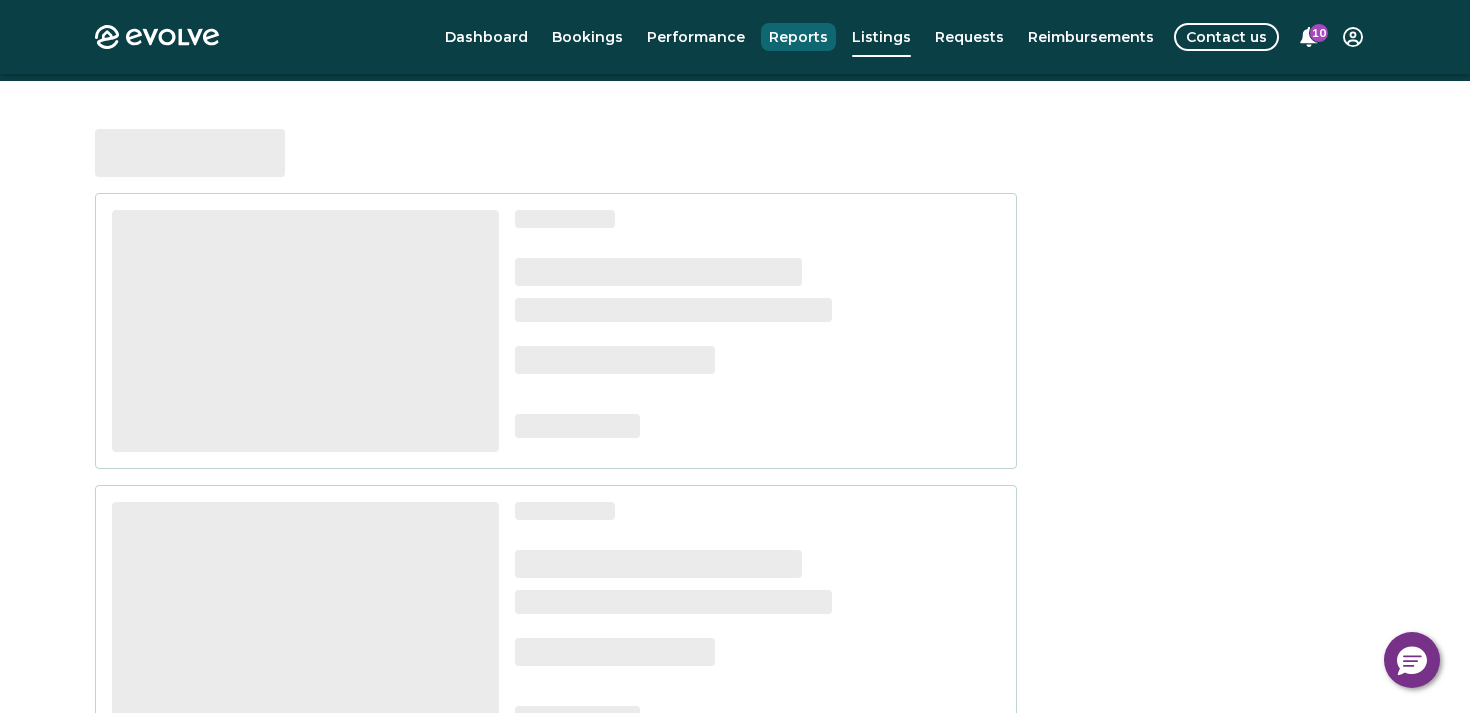 click on "Reports" at bounding box center (798, 37) 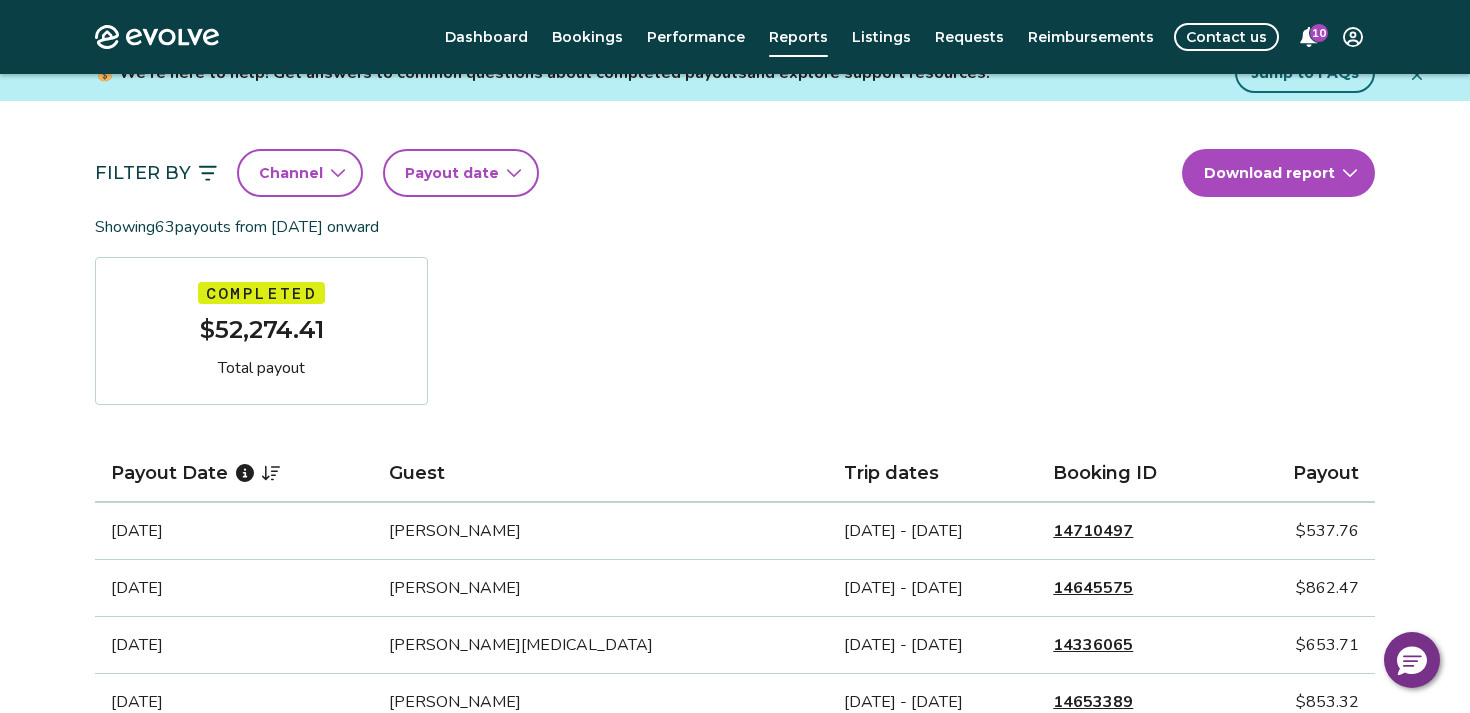 scroll, scrollTop: 138, scrollLeft: 0, axis: vertical 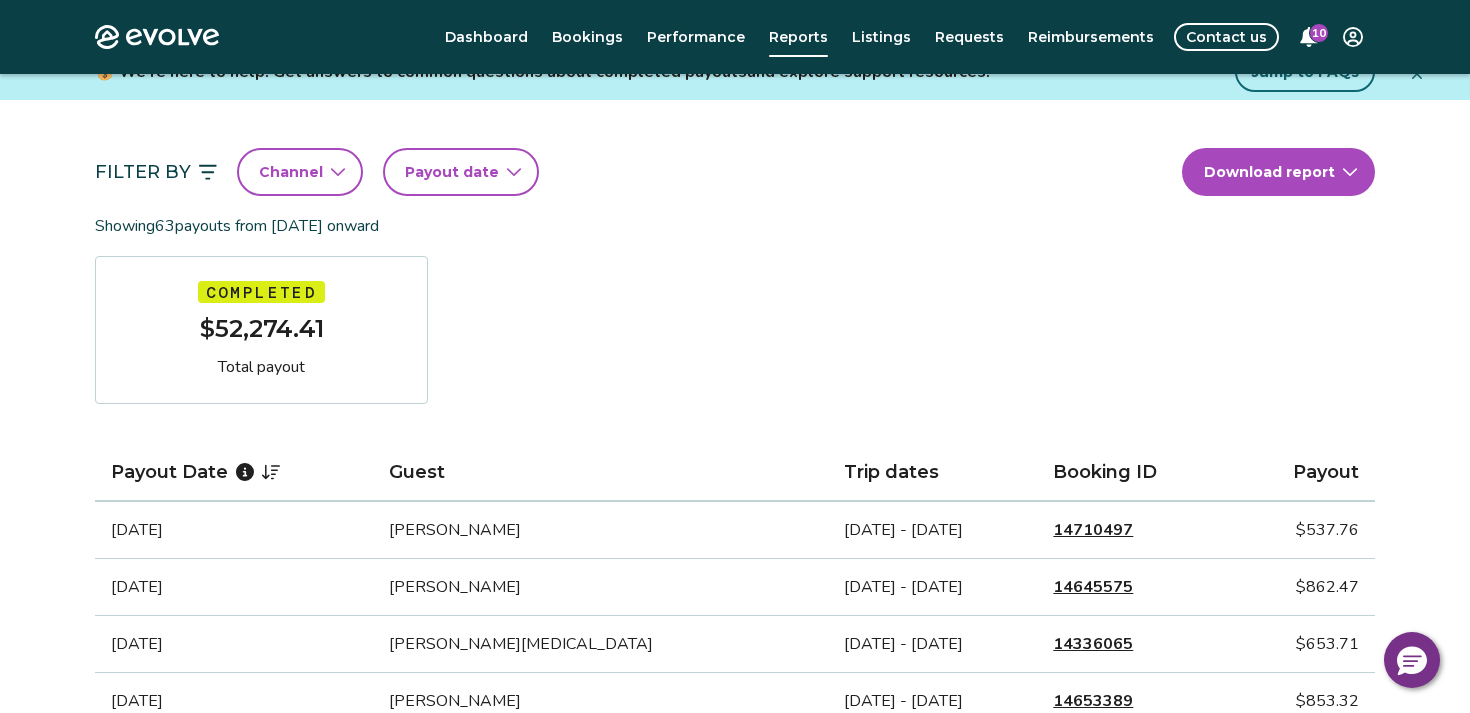 click on "Payout date" at bounding box center (452, 172) 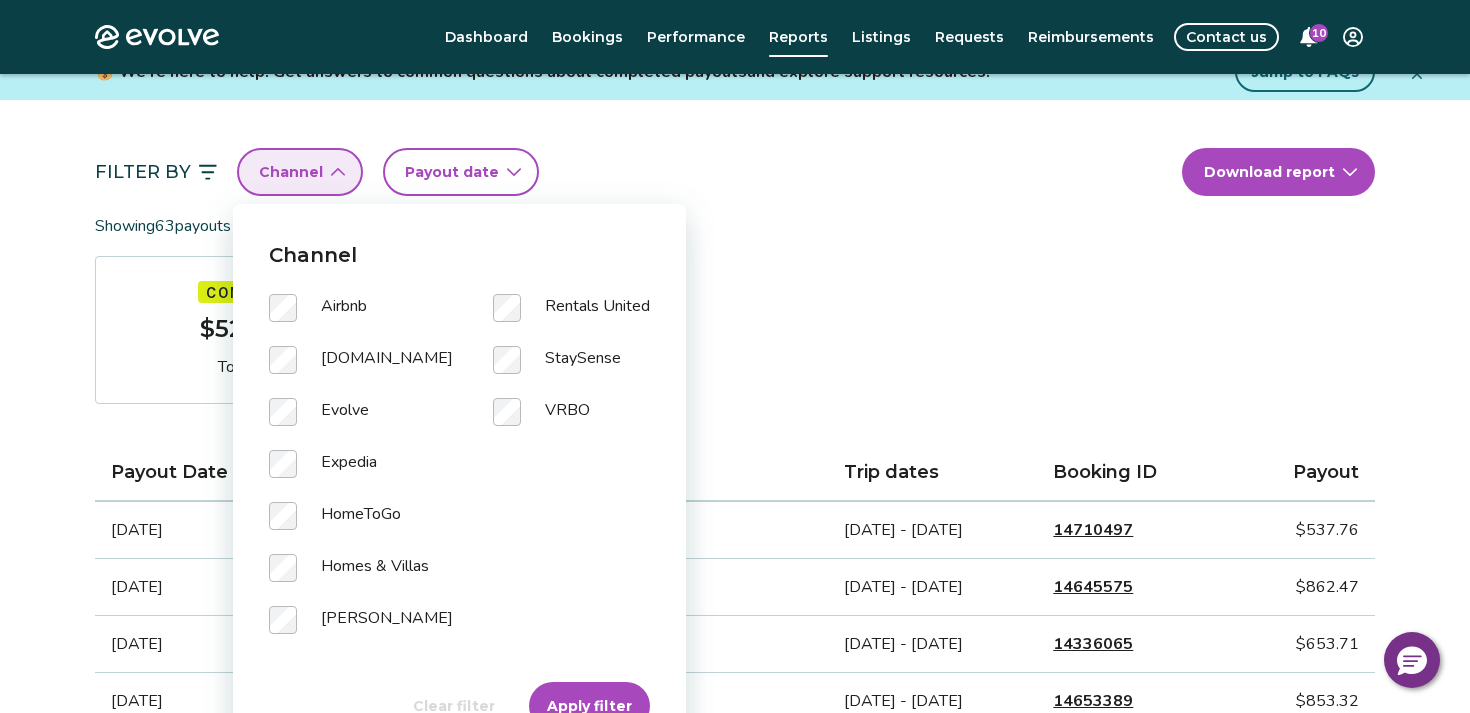 click 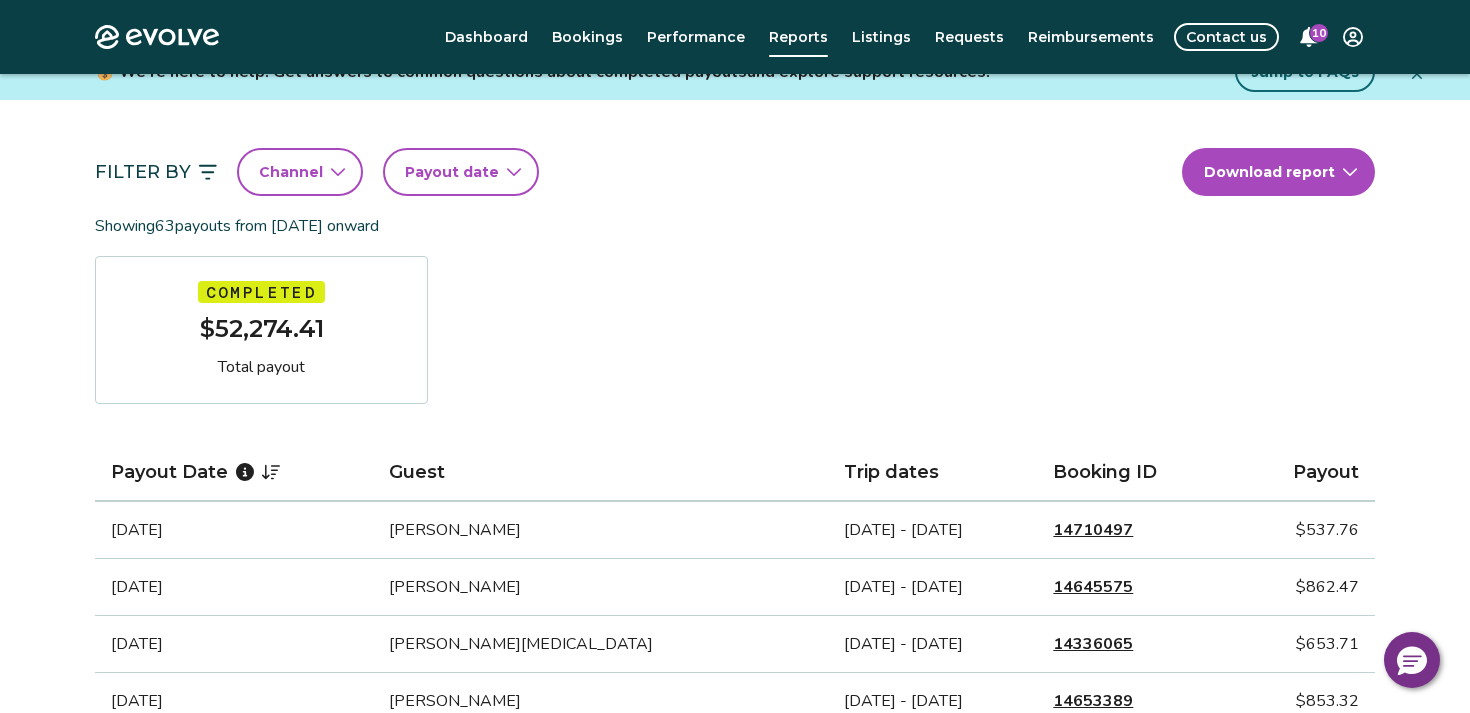 click 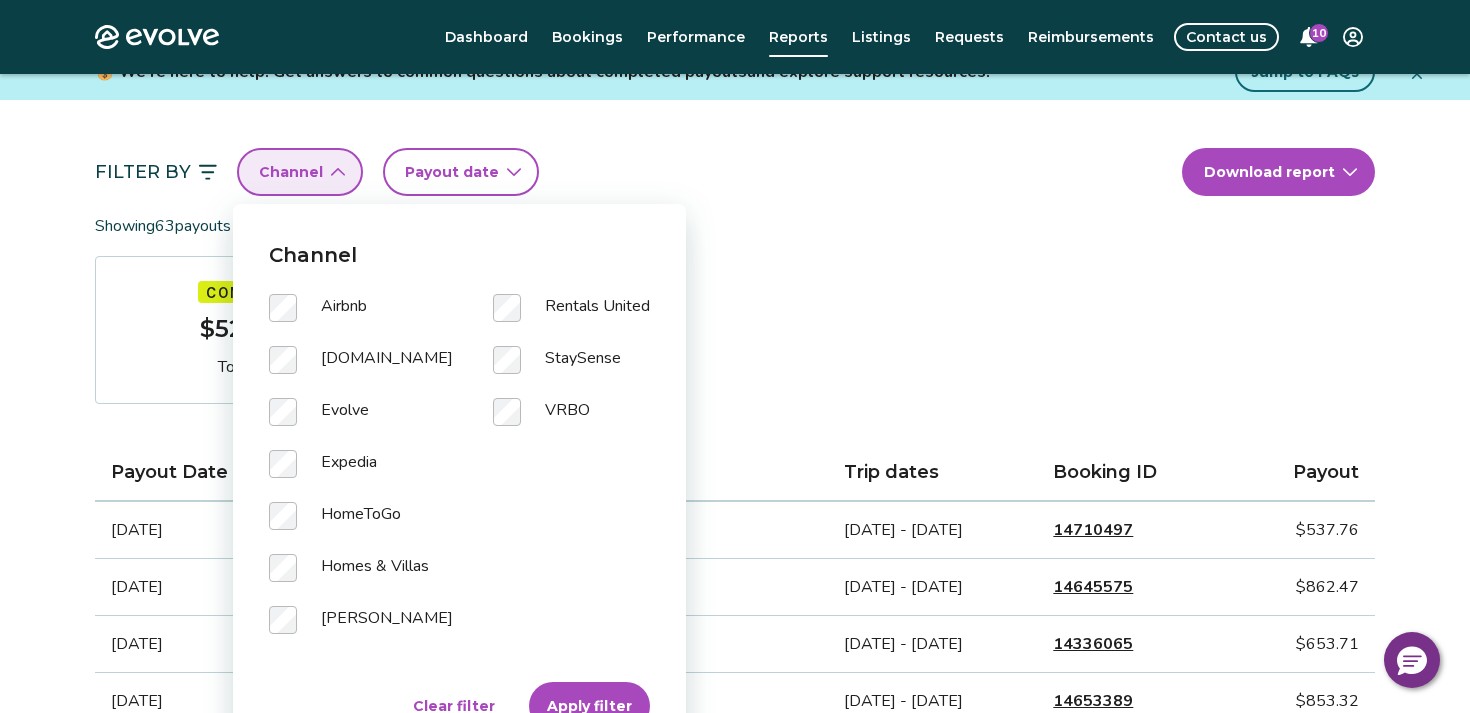 click on "Apply filter" at bounding box center (589, 706) 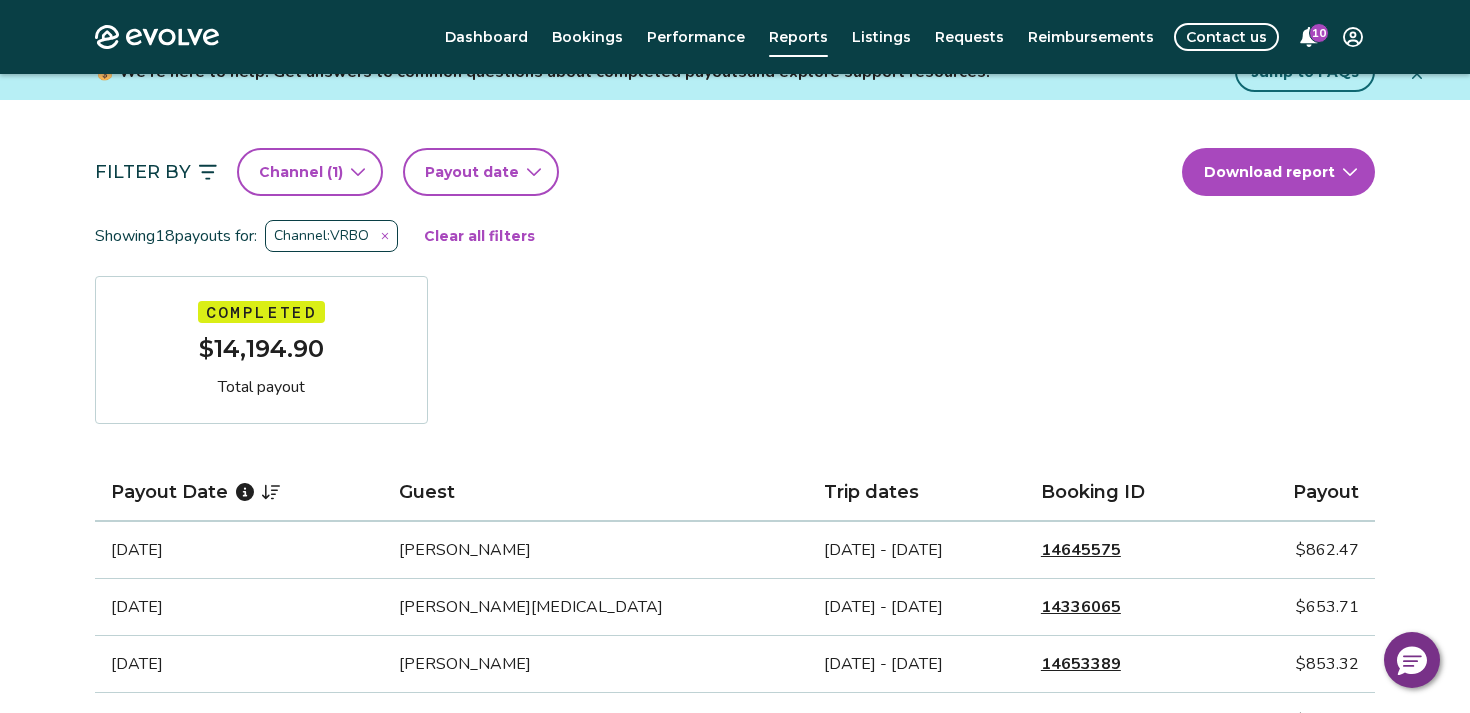 click 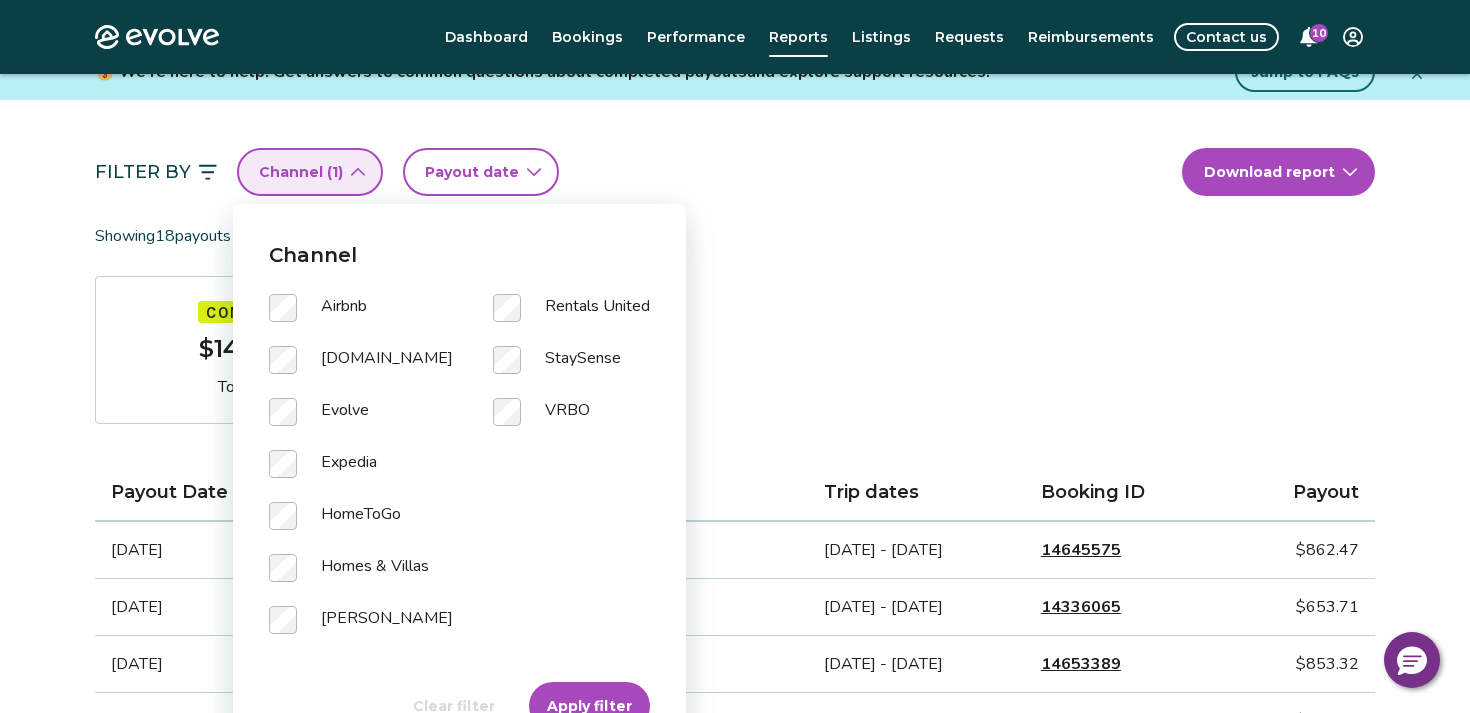 scroll, scrollTop: 157, scrollLeft: 0, axis: vertical 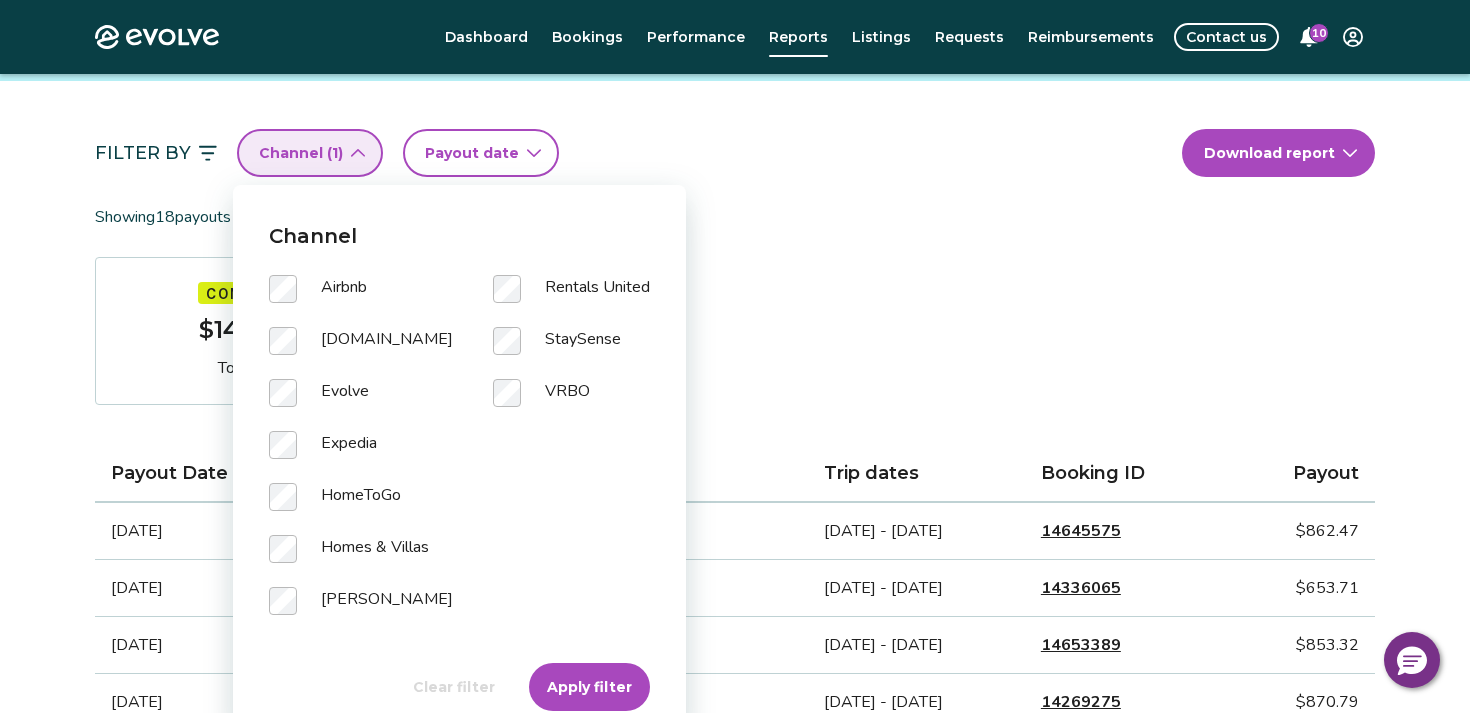 click at bounding box center [295, 445] 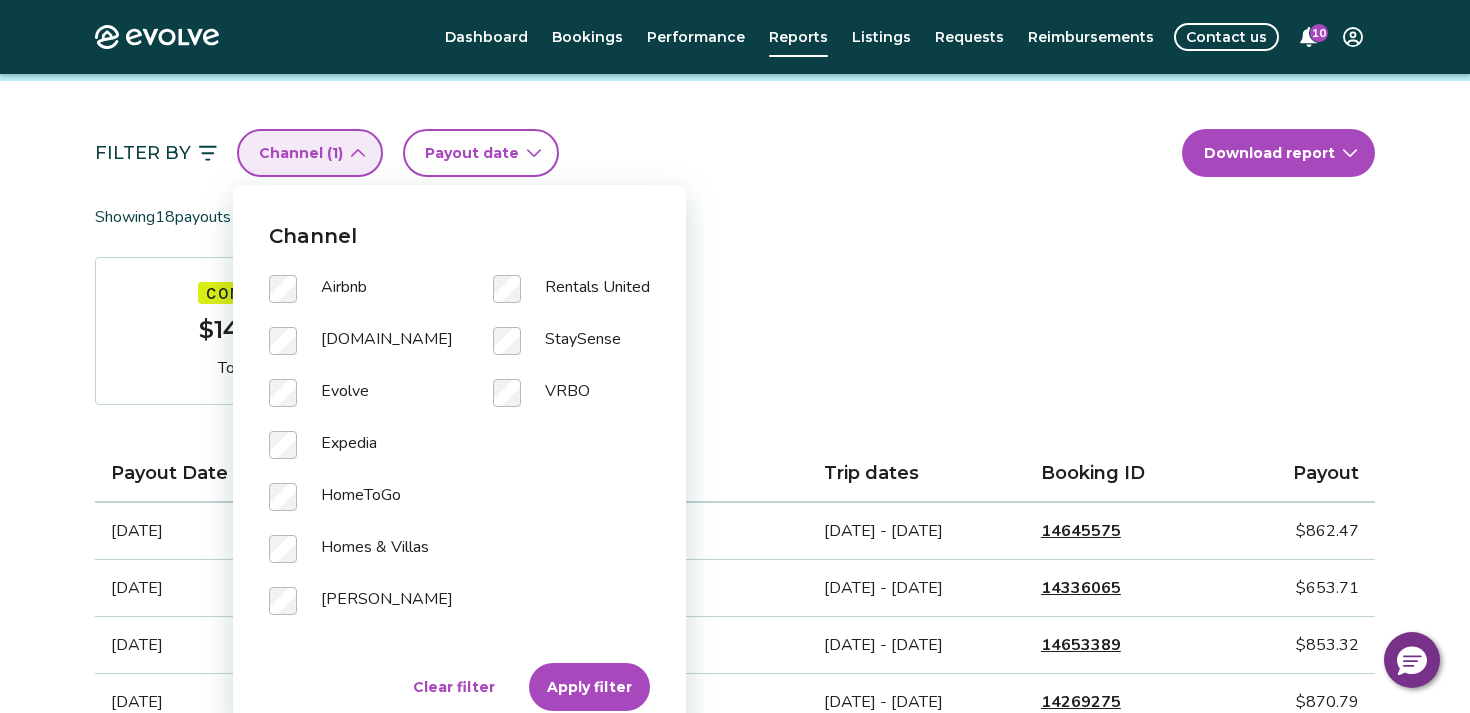 click on "Apply filter" at bounding box center (589, 687) 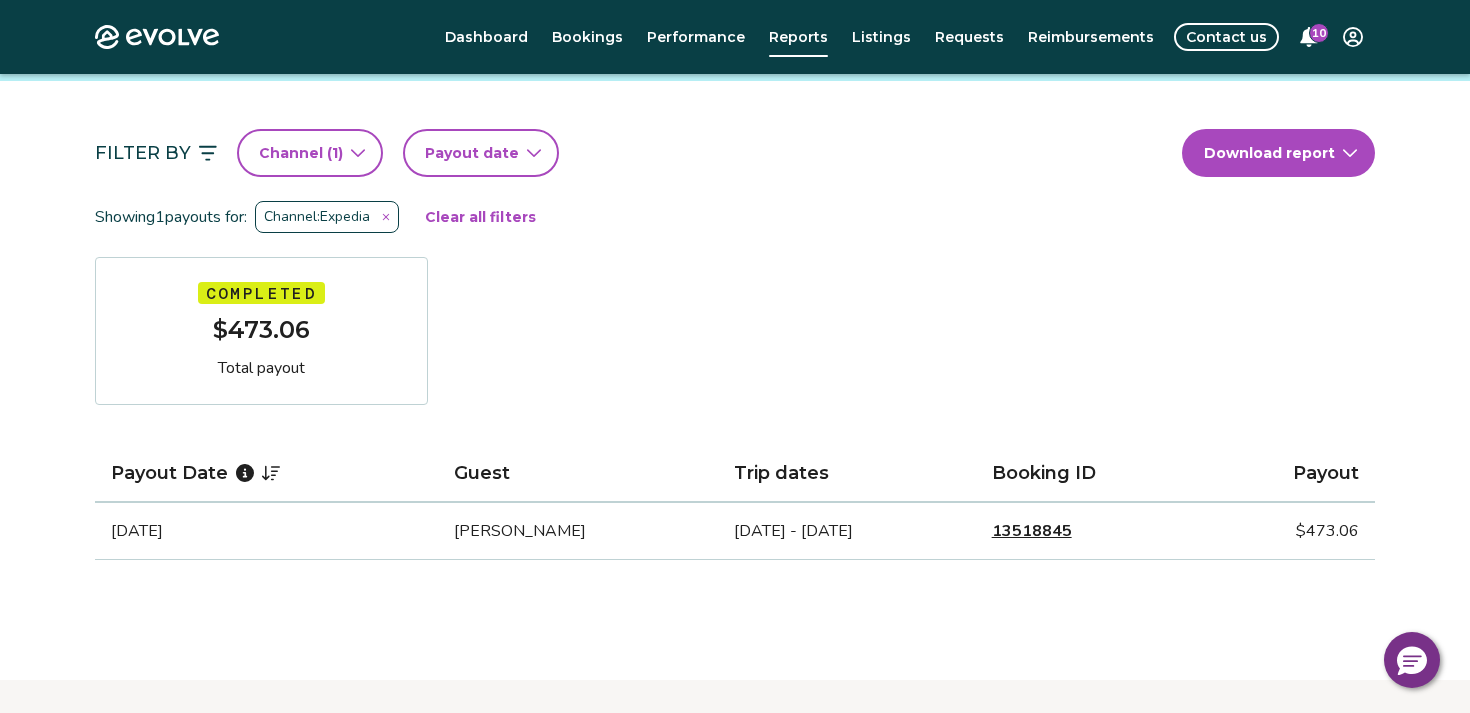 click on "Channel ( 1 )" at bounding box center (310, 153) 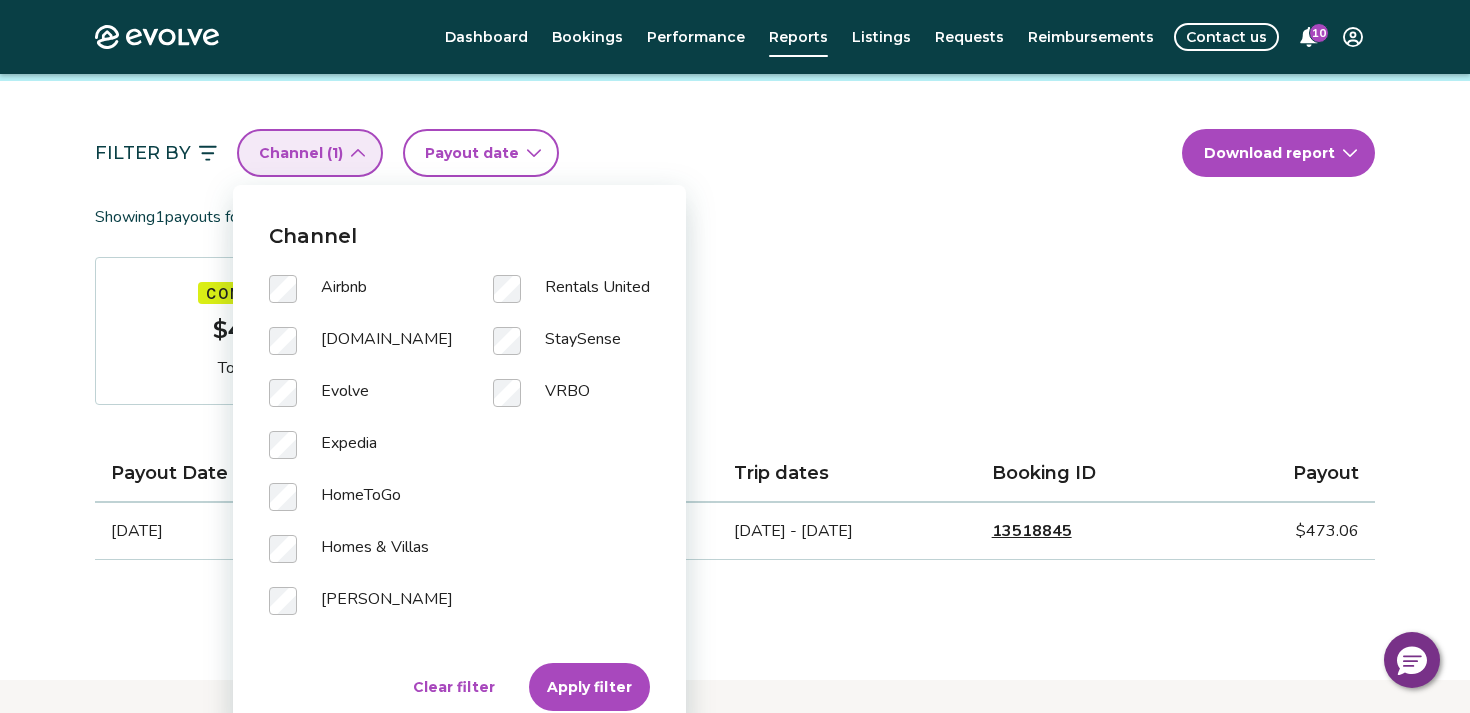 click on "Apply filter" at bounding box center [589, 687] 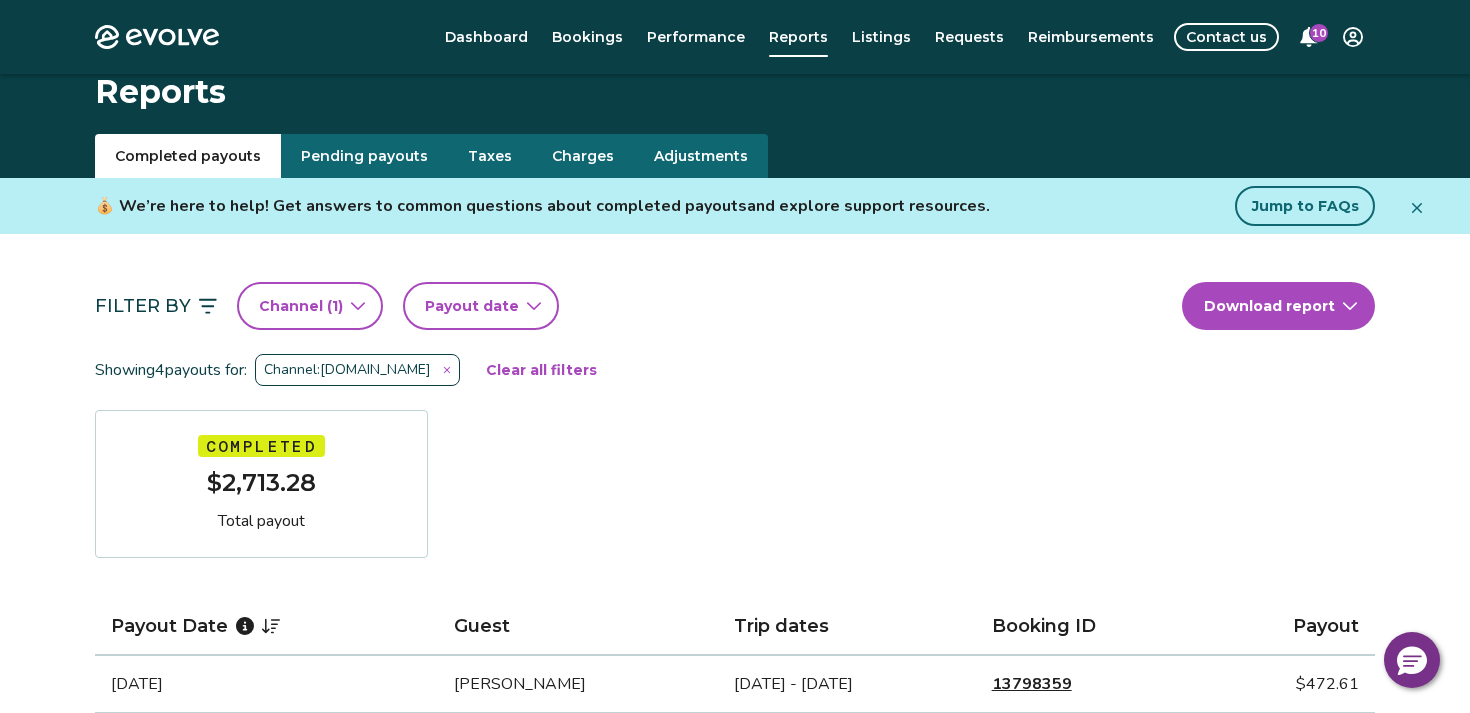 scroll, scrollTop: 0, scrollLeft: 0, axis: both 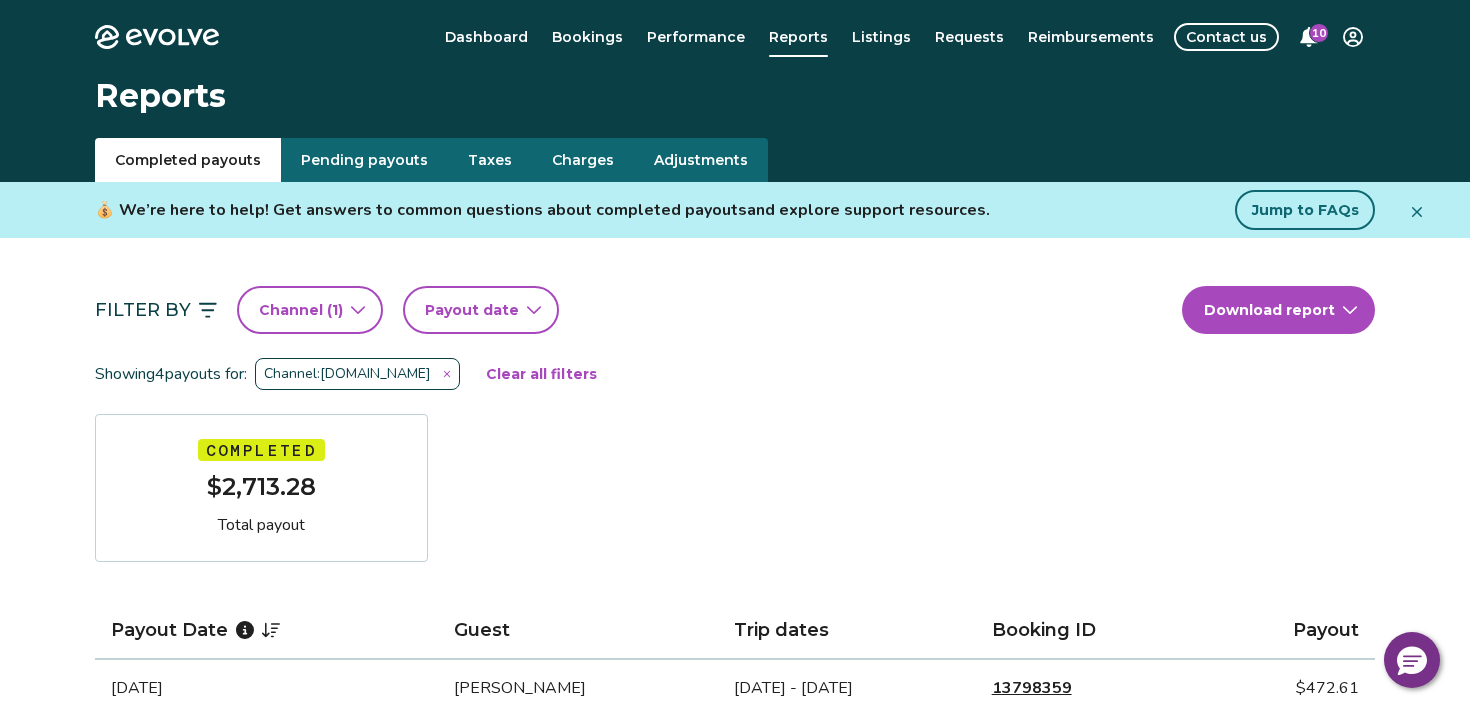 click on "( 1 )" at bounding box center [333, 310] 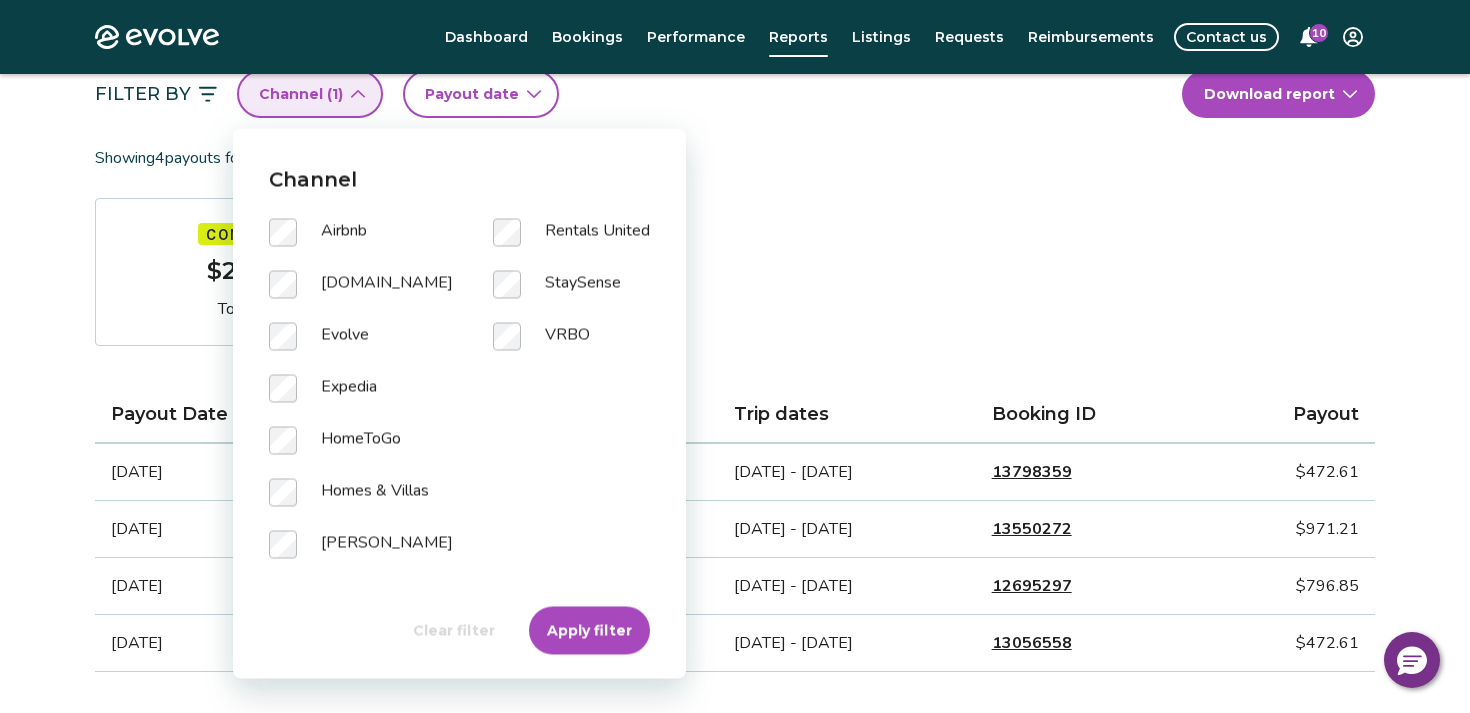 scroll, scrollTop: 210, scrollLeft: 0, axis: vertical 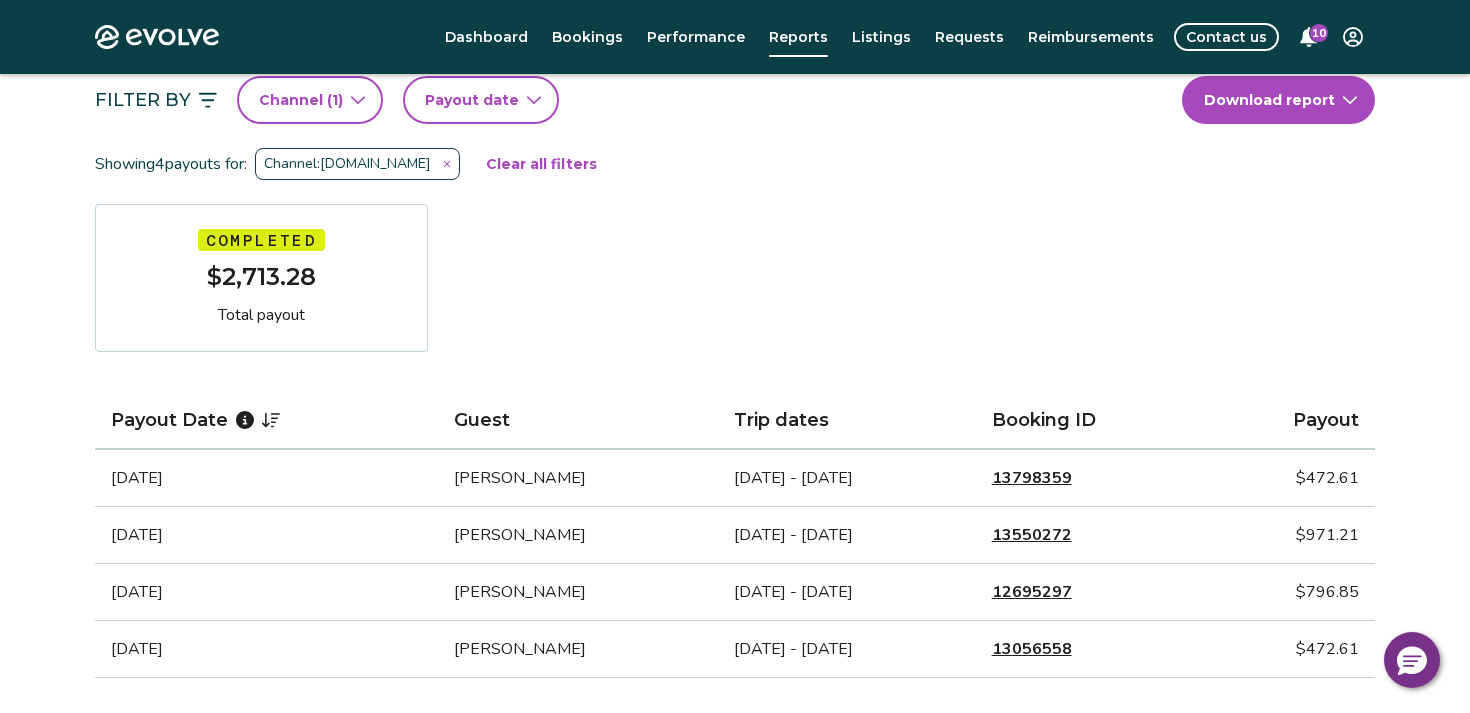 click on "Showing  4  payouts   for: Channel:  [DOMAIN_NAME] Clear all filters" at bounding box center [735, 164] 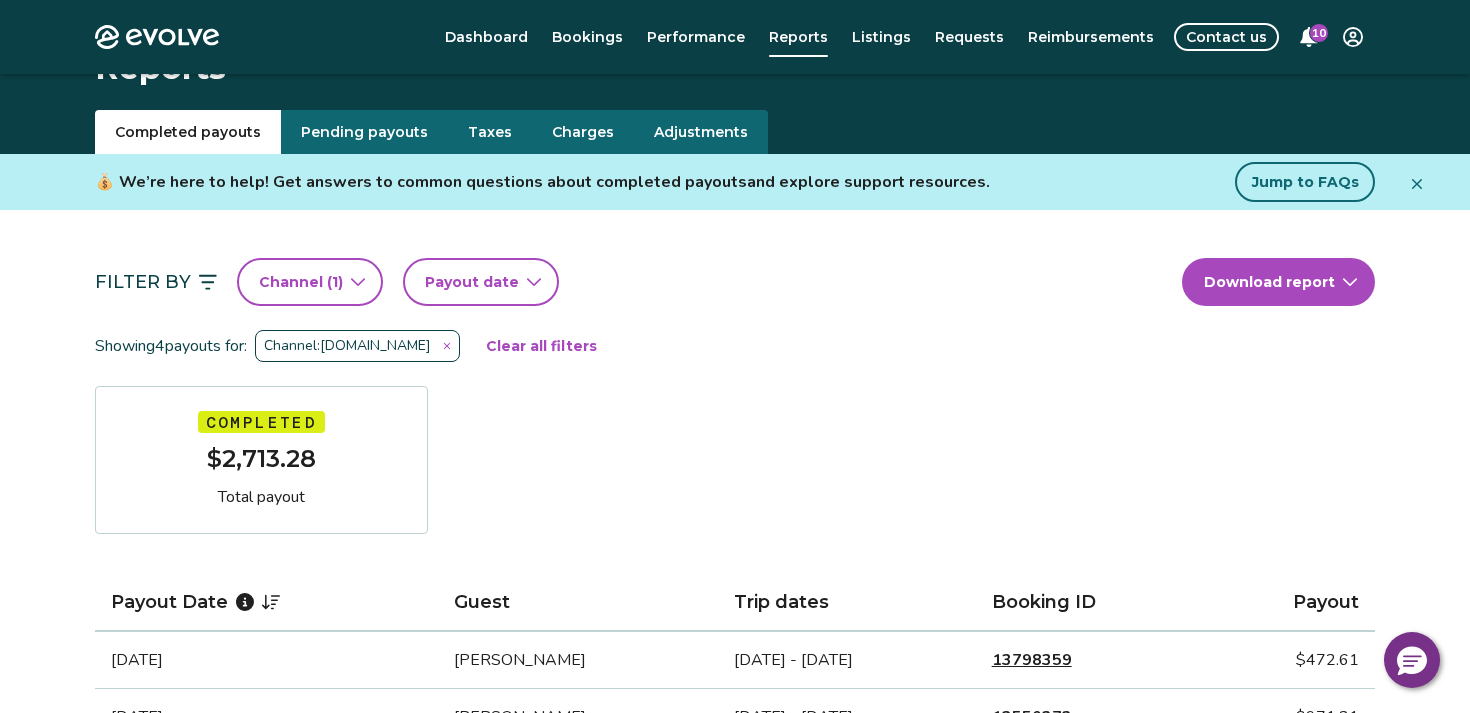 scroll, scrollTop: 0, scrollLeft: 0, axis: both 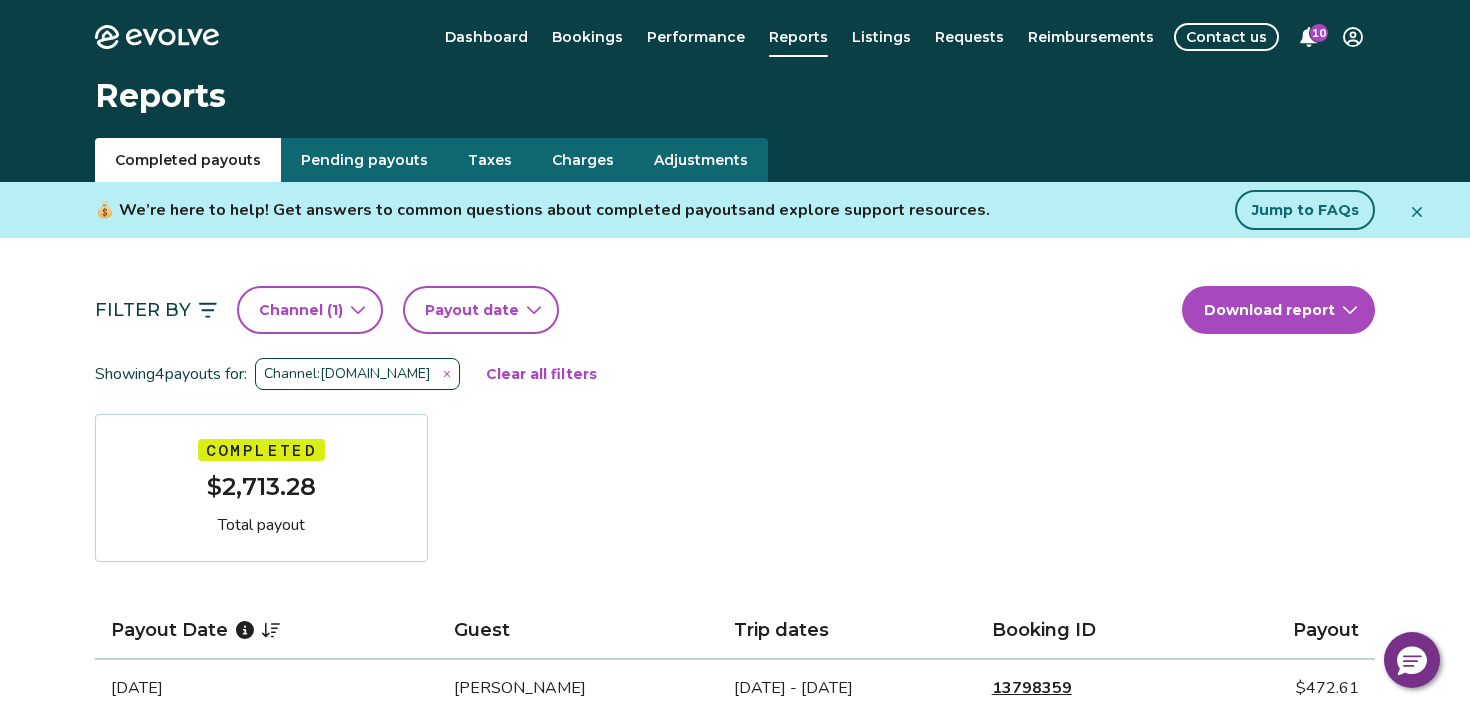 click on "Dashboard" at bounding box center [486, 37] 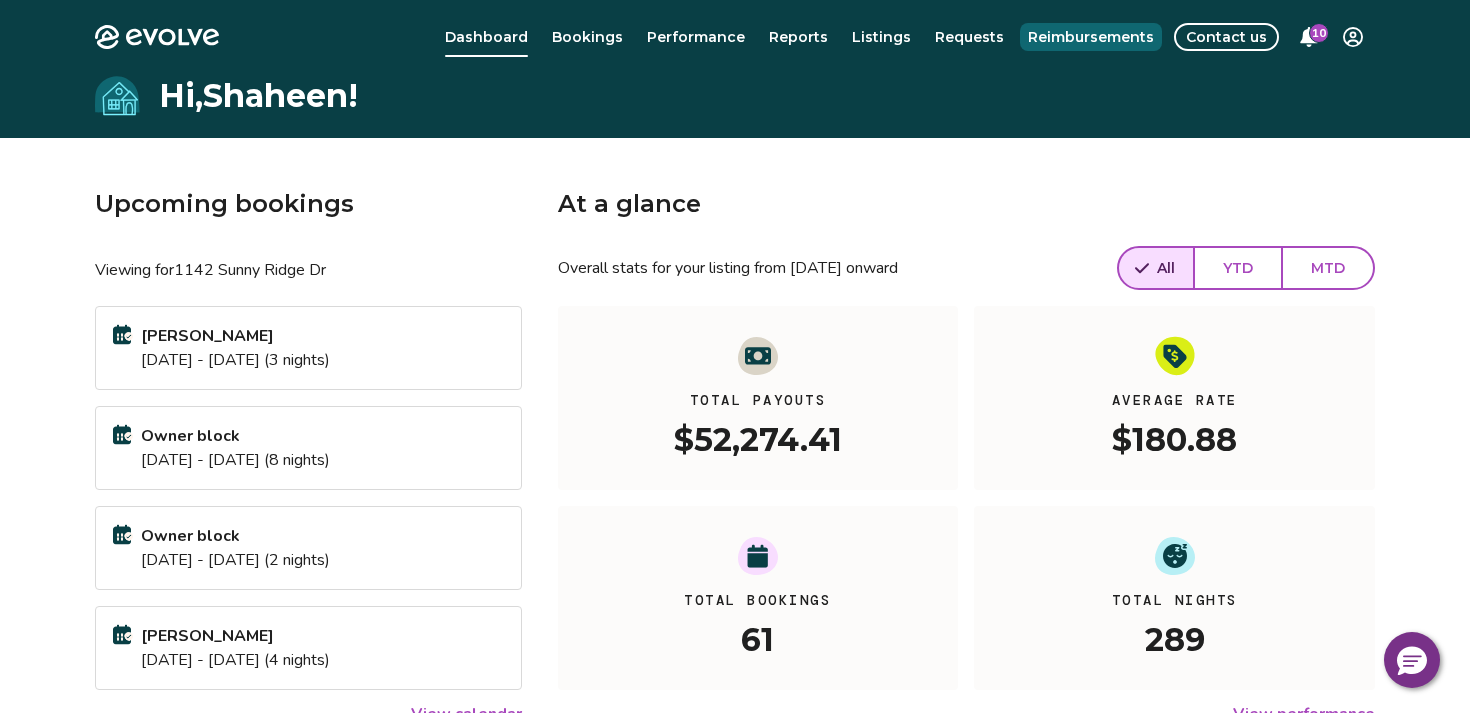 click on "Reimbursements" at bounding box center [1091, 37] 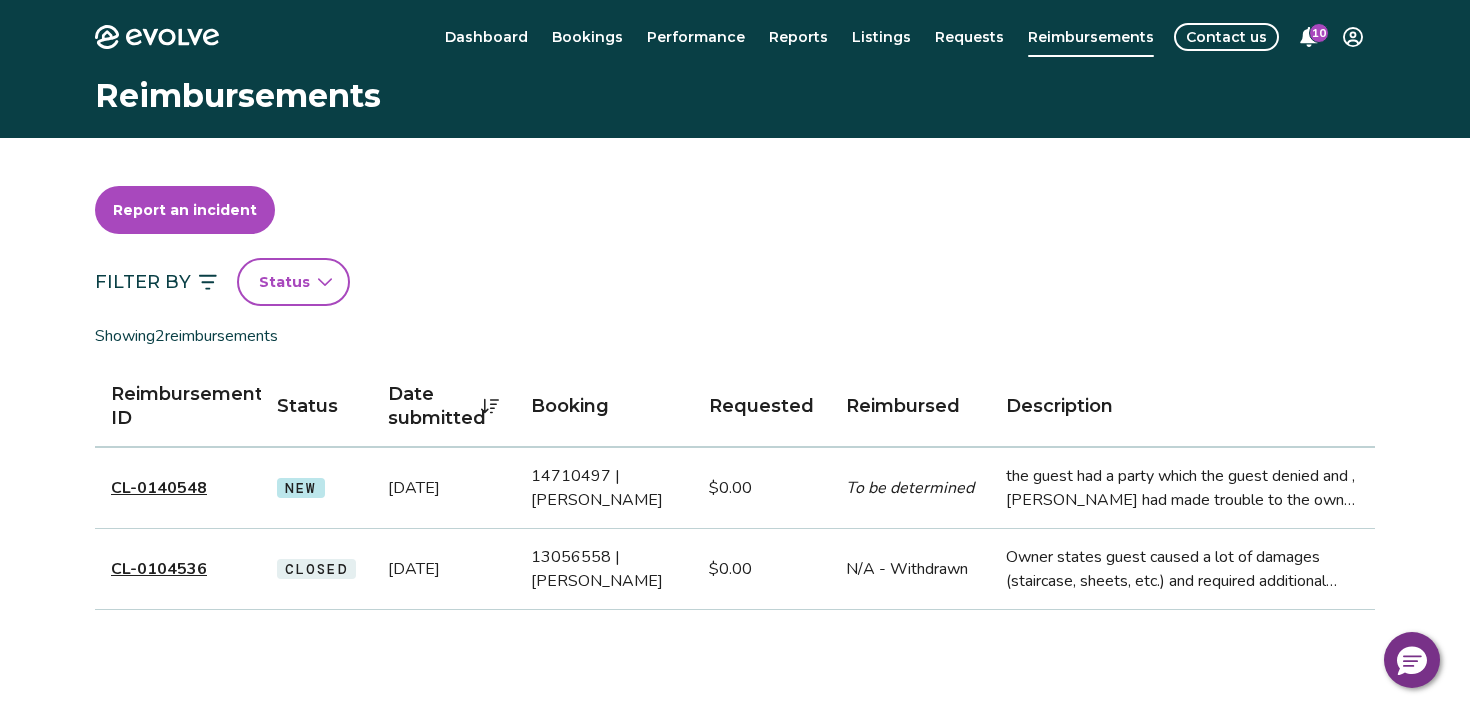 click on "Requests" at bounding box center (969, 37) 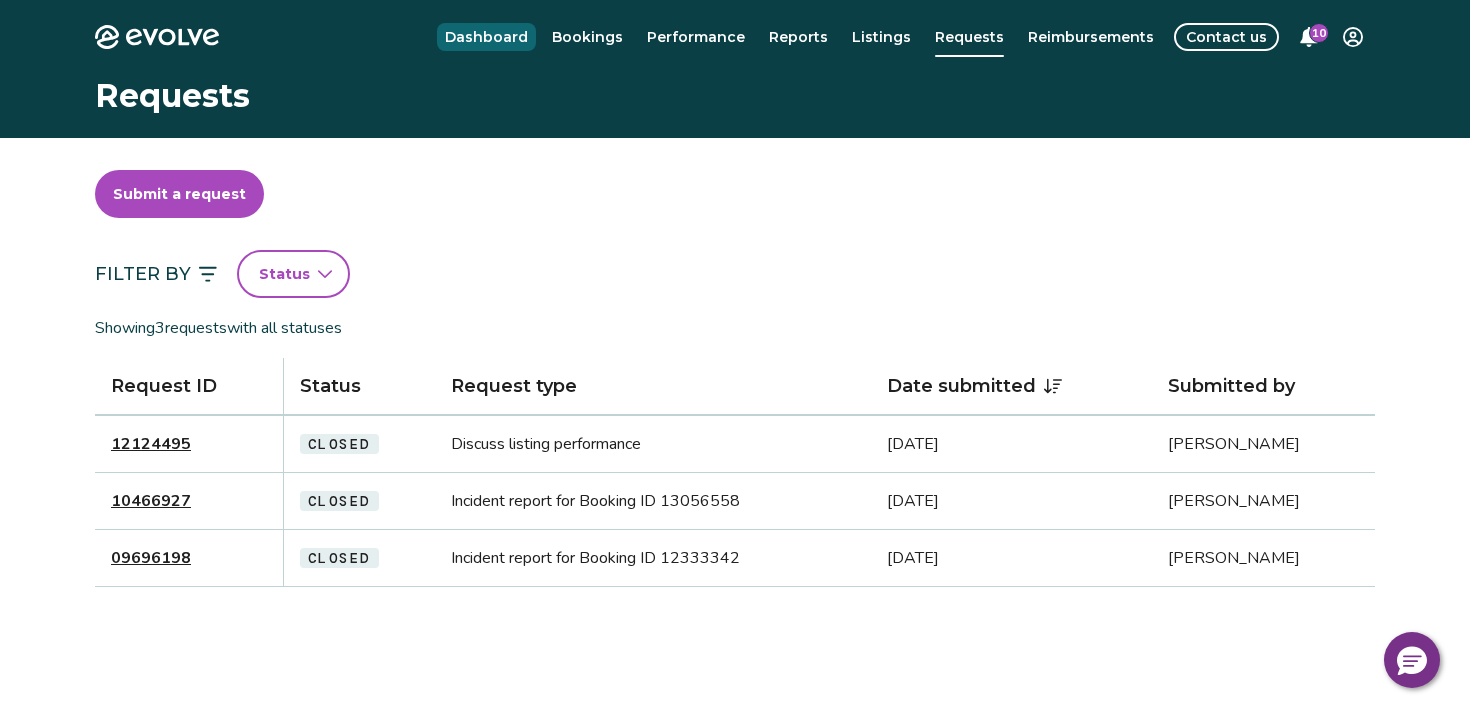 click on "Dashboard" at bounding box center (486, 37) 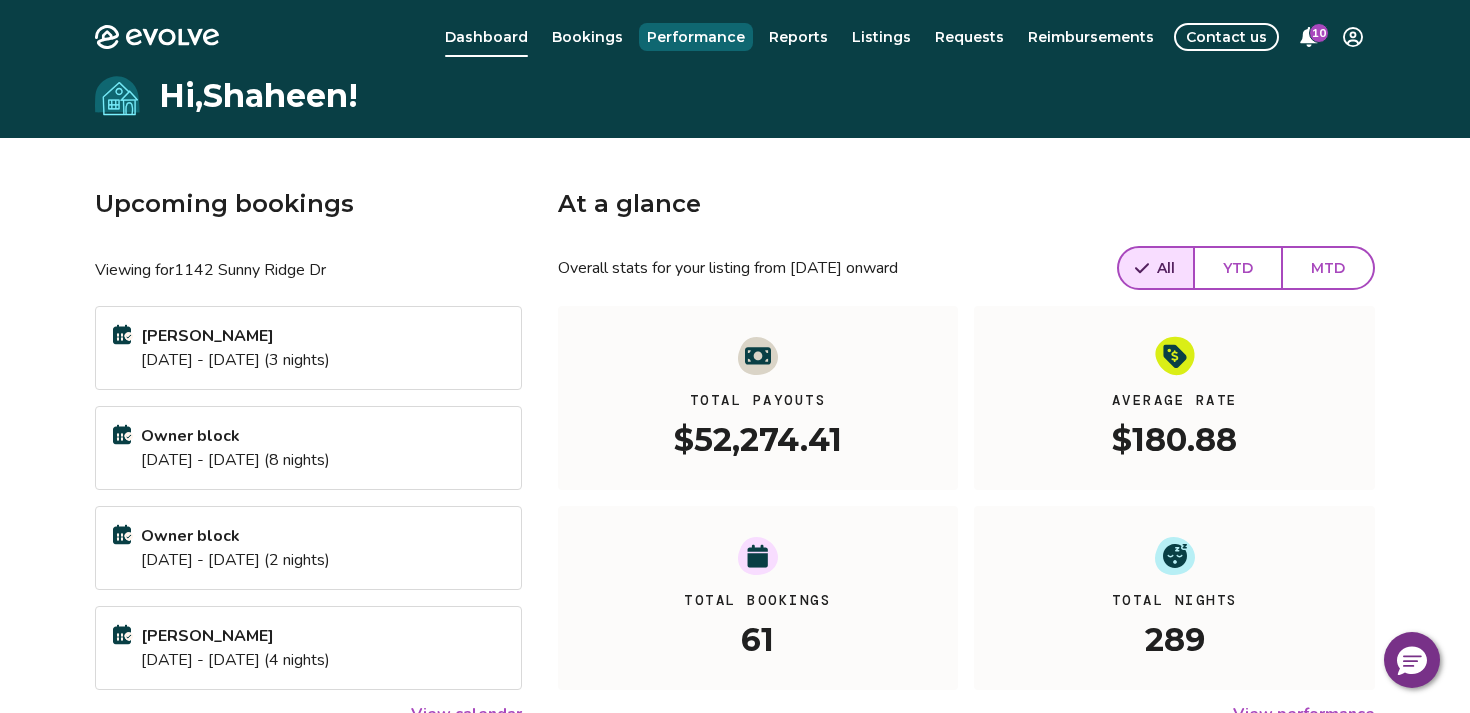 click on "Performance" at bounding box center (696, 37) 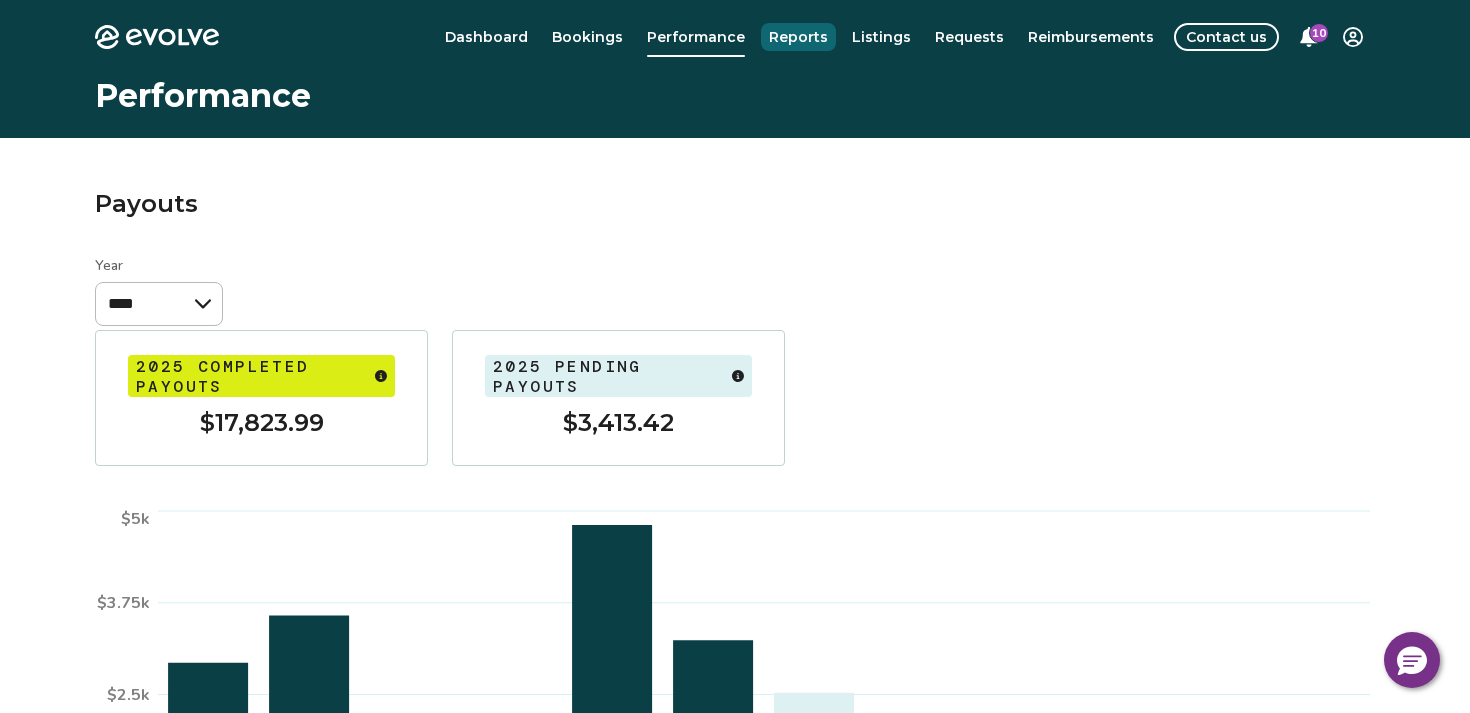 click on "Reports" at bounding box center (798, 37) 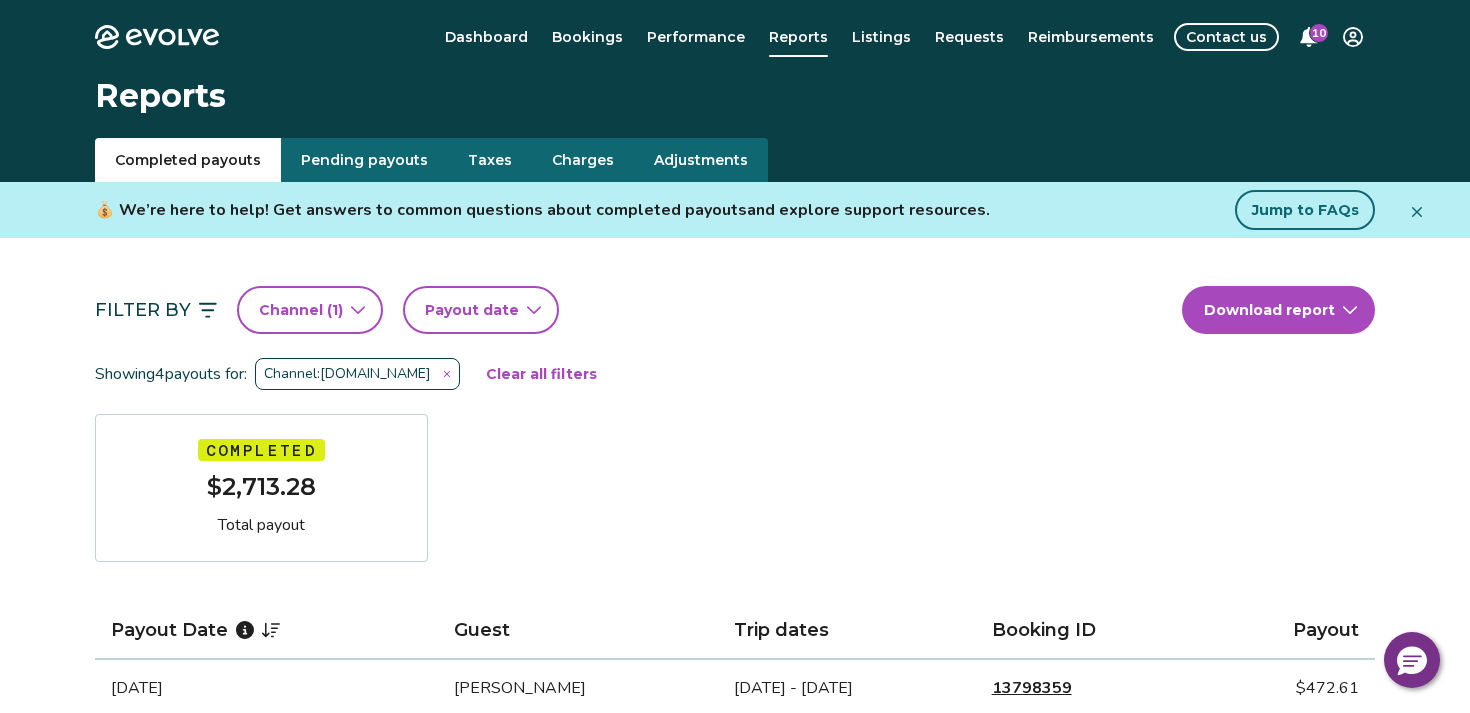 click on "Taxes" at bounding box center (490, 160) 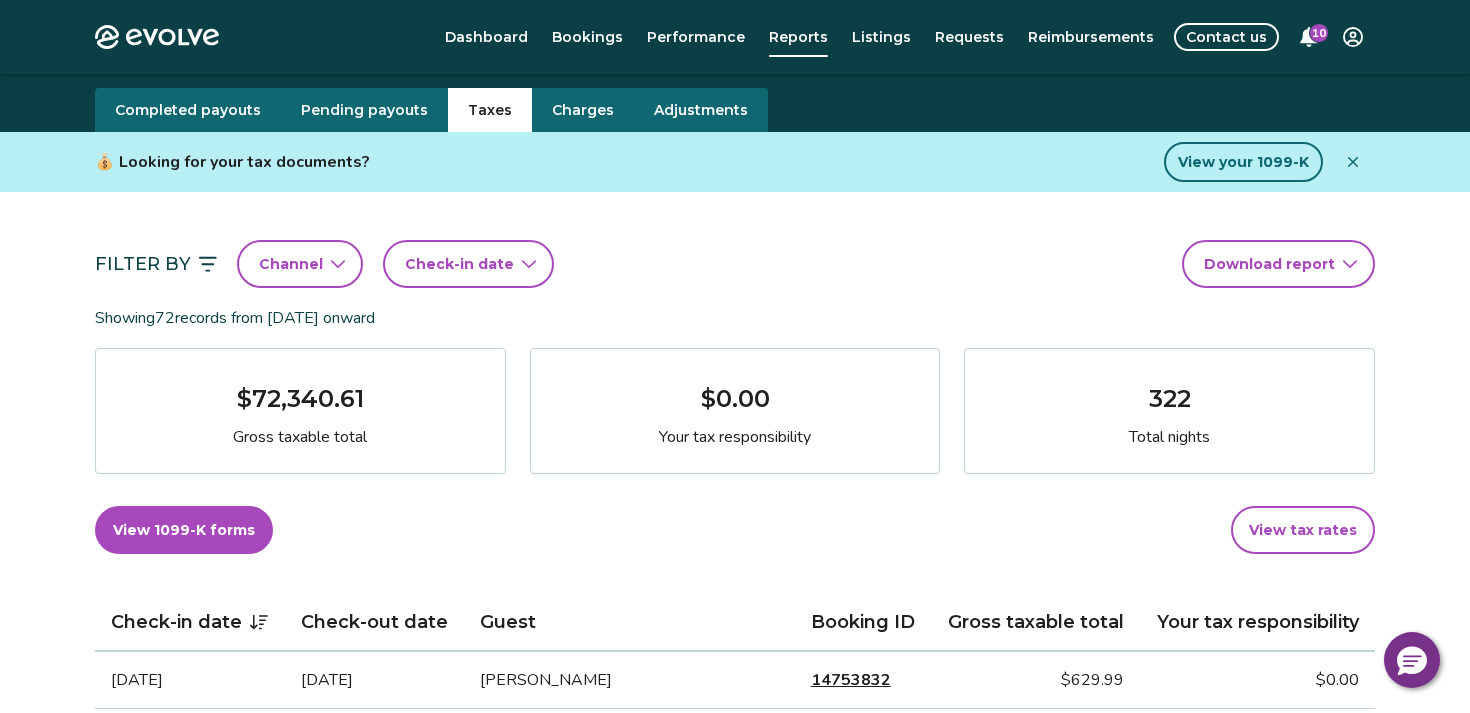 scroll, scrollTop: 0, scrollLeft: 0, axis: both 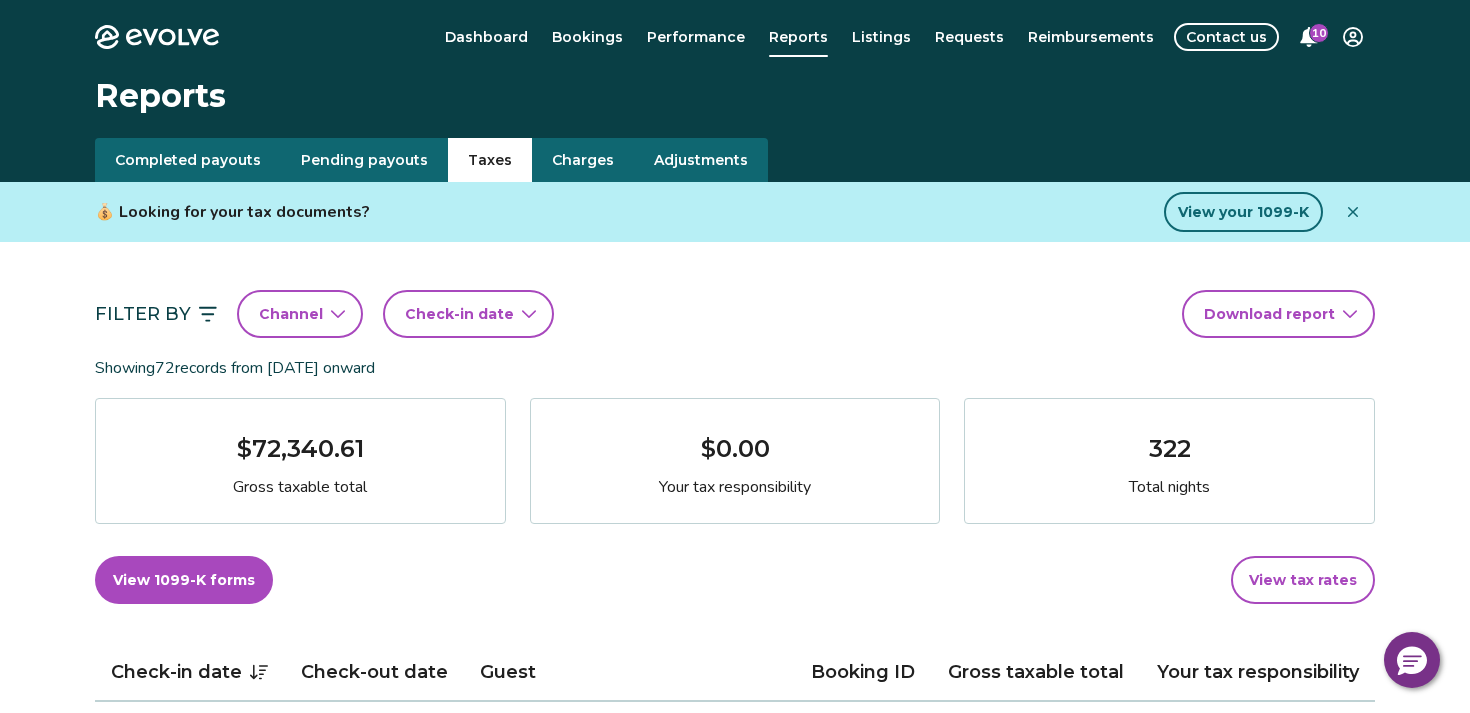 click on "Evolve Dashboard Bookings Performance Reports Listings Requests Reimbursements Contact us 10 Reports Completed payouts Pending payouts Taxes Charges Adjustments 💰 Looking for your tax documents? View your 1099-K Filter By  Channel Check-in date Download   report Showing  72  records    from [DATE] onward $72,340.61 Gross taxable total $0.00 Your tax responsibility 322 Total nights View 1099-K forms View tax rates Check-in date Check-out date Guest Booking ID Gross taxable total Your tax responsibility [DATE] [DATE] [PERSON_NAME] 14753832 $629.99 $0.00 [DATE] [DATE] [PERSON_NAME] 14690945 $1,324.20 $0.00 [DATE] [DATE] [PERSON_NAME] 14787015 $1,004.00 $0.00 [DATE] [DATE] [PERSON_NAME] 14816271 $0.00 $0.00 [DATE] [DATE] [PERSON_NAME] 14783137 $0.00 $0.00 [DATE] [DATE] [PERSON_NAME] 14808269 $897.00 $0.00 [DATE] [DATE] [PERSON_NAME] 14702401 $0.00 $0.00 [DATE] [DATE] [PERSON_NAME] 14563189 $928.99 $0.00 1" at bounding box center (735, 1364) 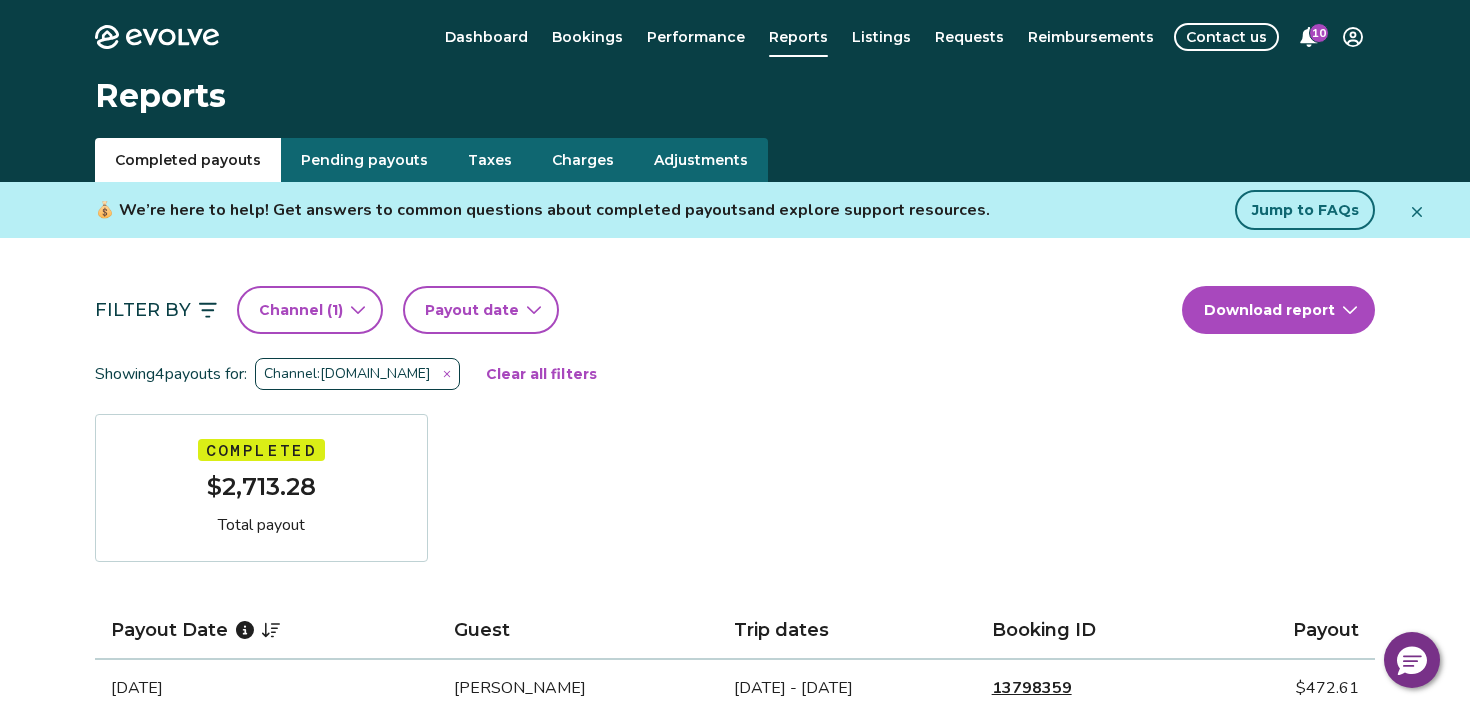 click on "Completed payouts" at bounding box center (188, 160) 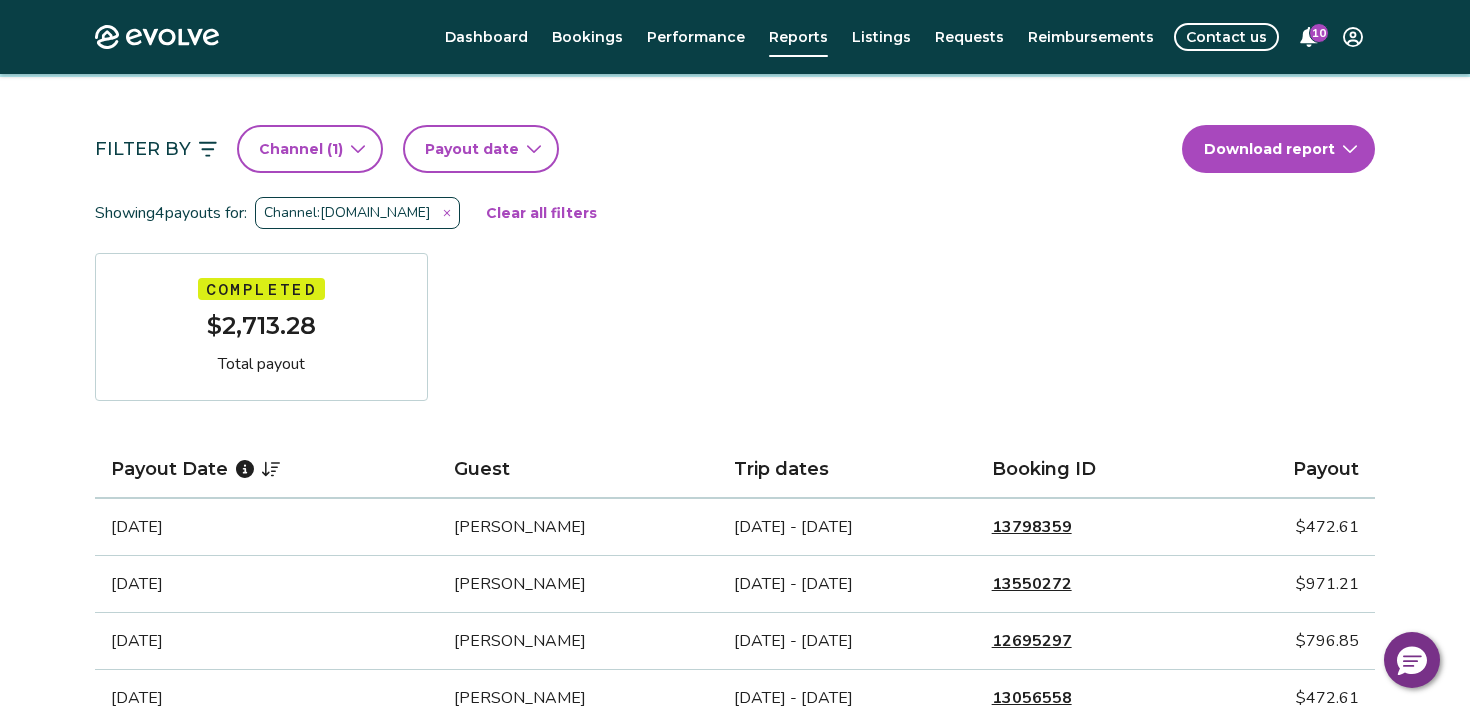 scroll, scrollTop: 0, scrollLeft: 0, axis: both 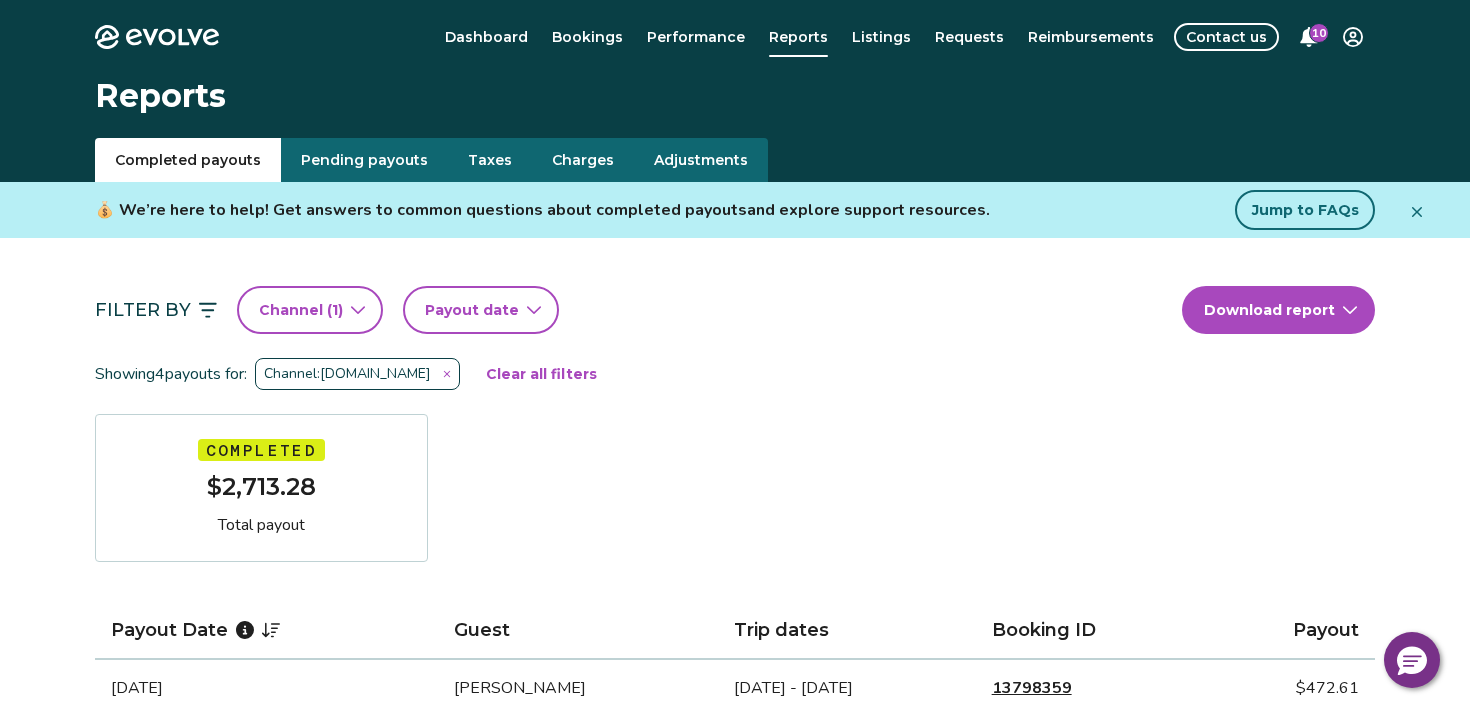 click at bounding box center (447, 374) 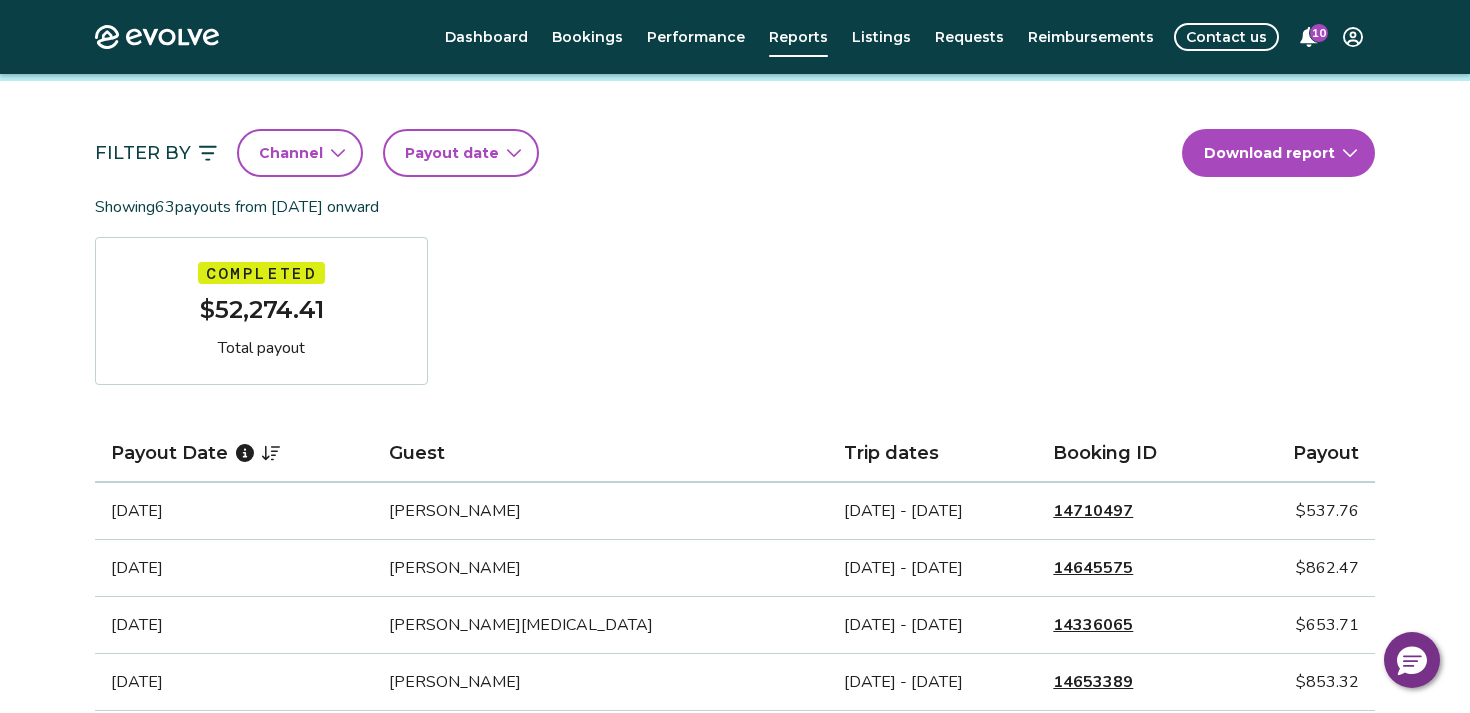 scroll, scrollTop: 200, scrollLeft: 0, axis: vertical 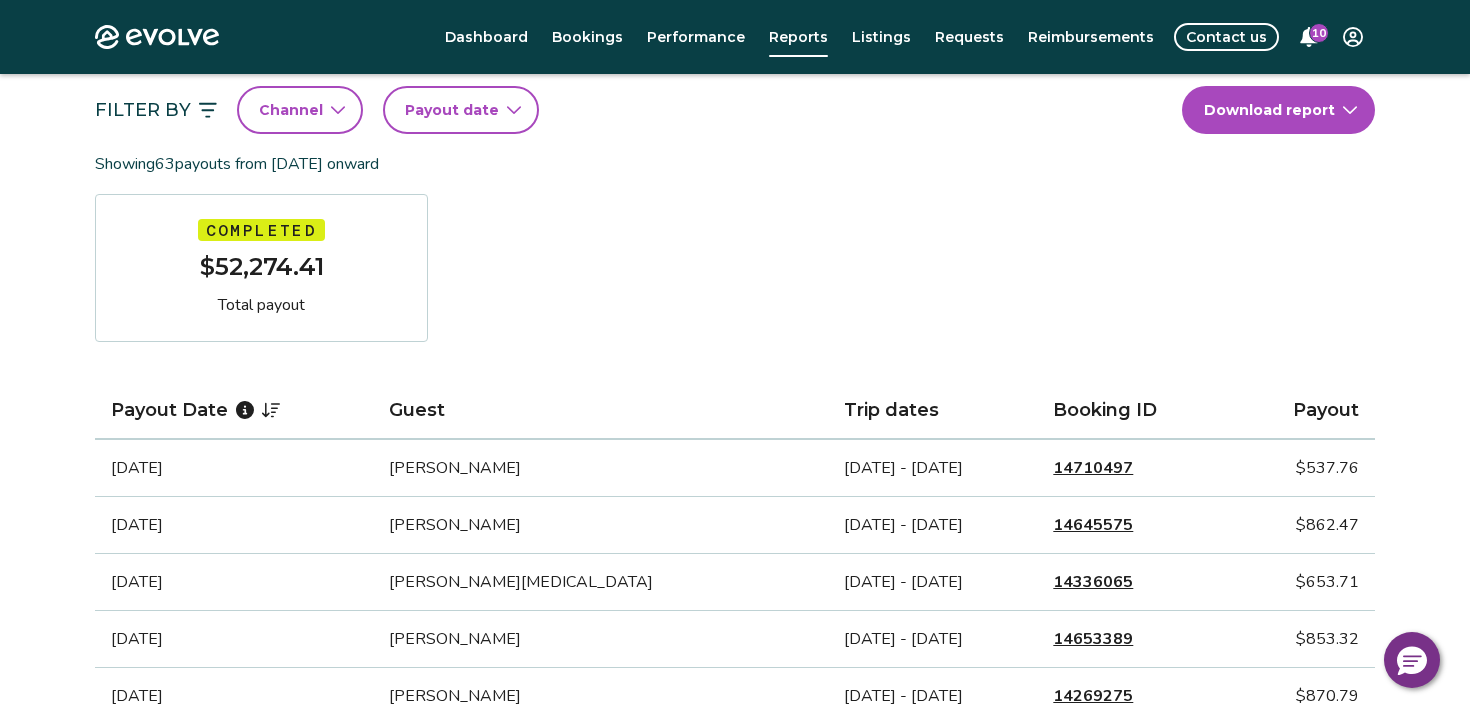 click on "Payout date" at bounding box center (461, 110) 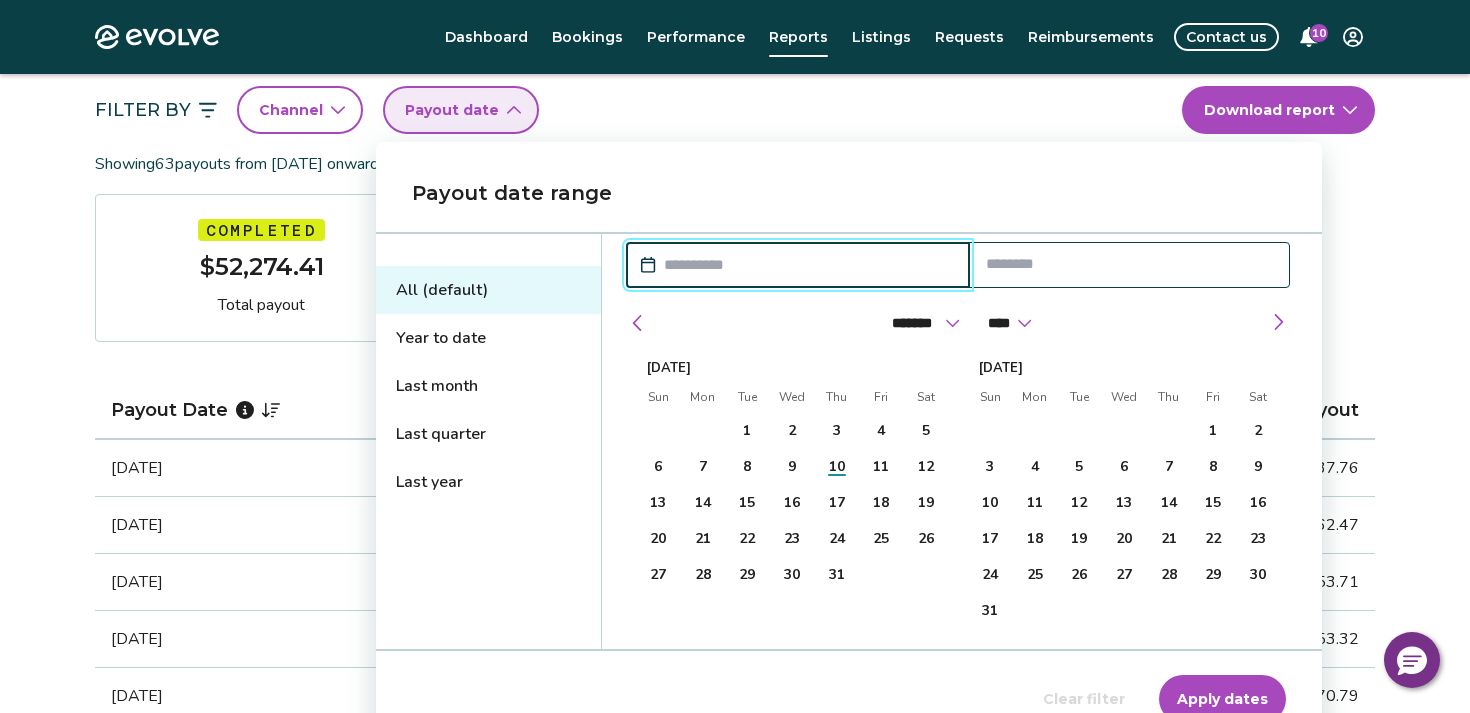 click at bounding box center (808, 265) 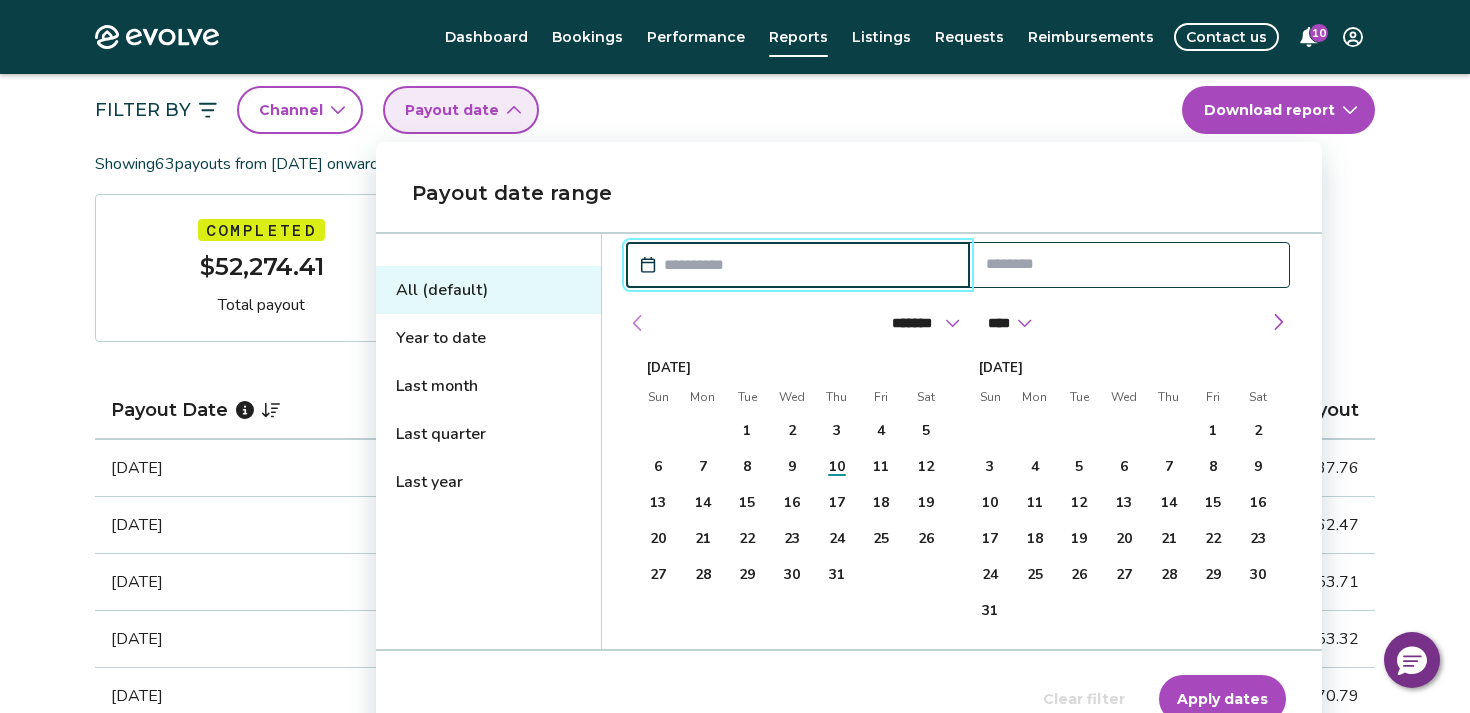 click at bounding box center (638, 323) 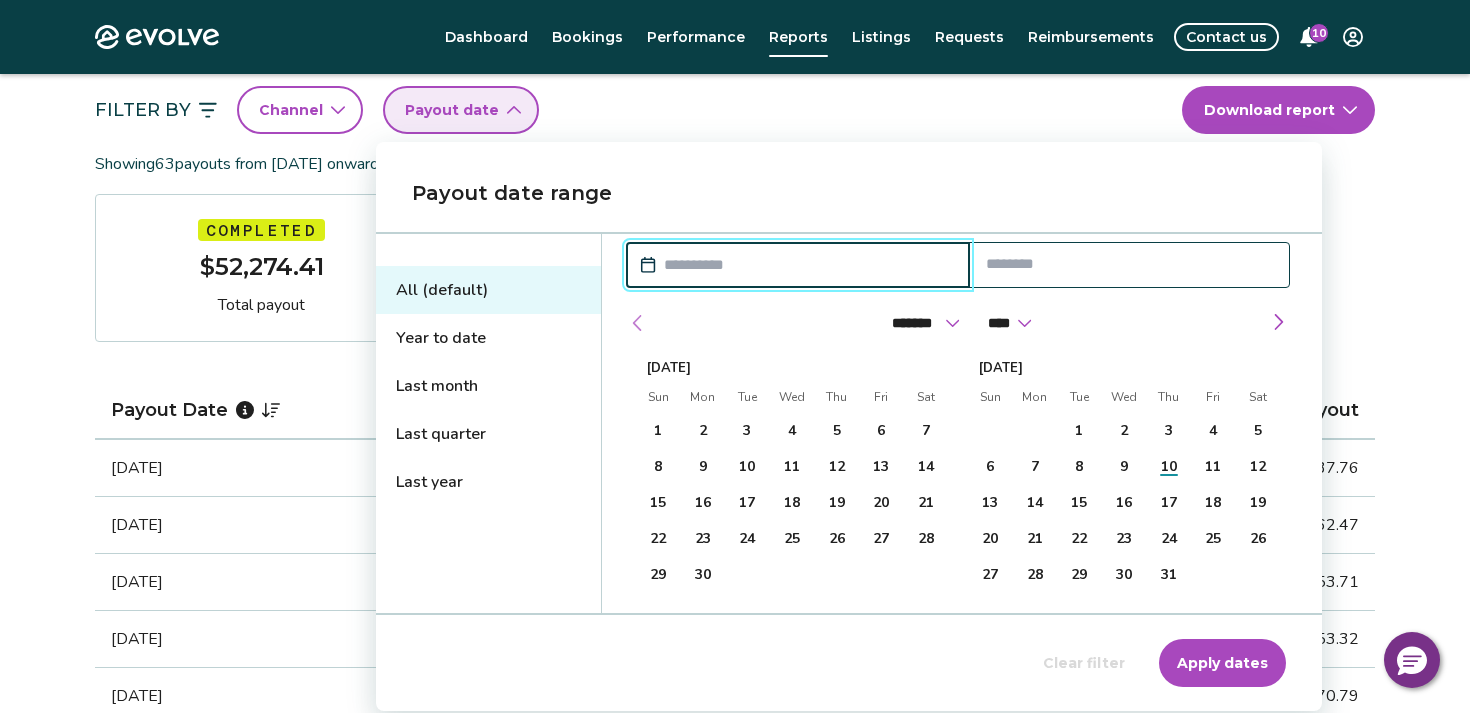 click at bounding box center [638, 323] 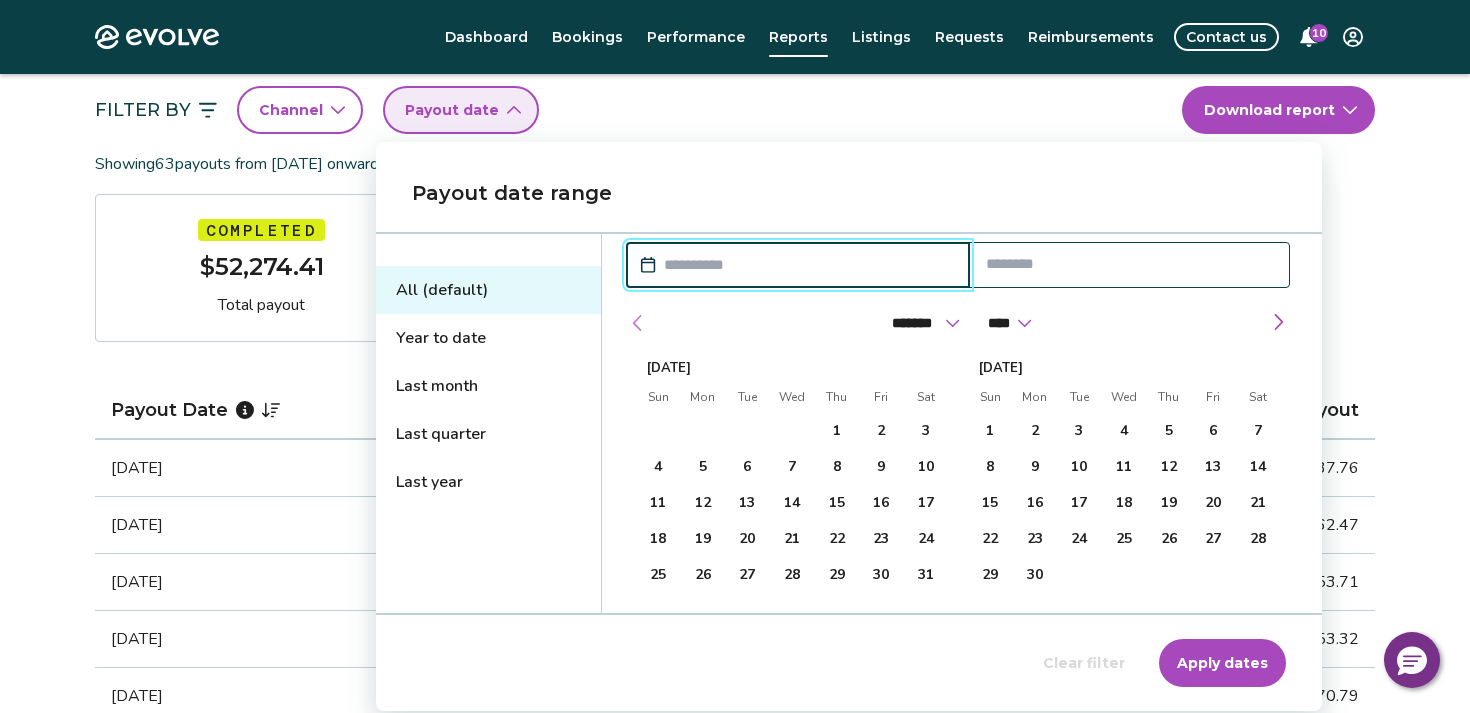 click at bounding box center (638, 323) 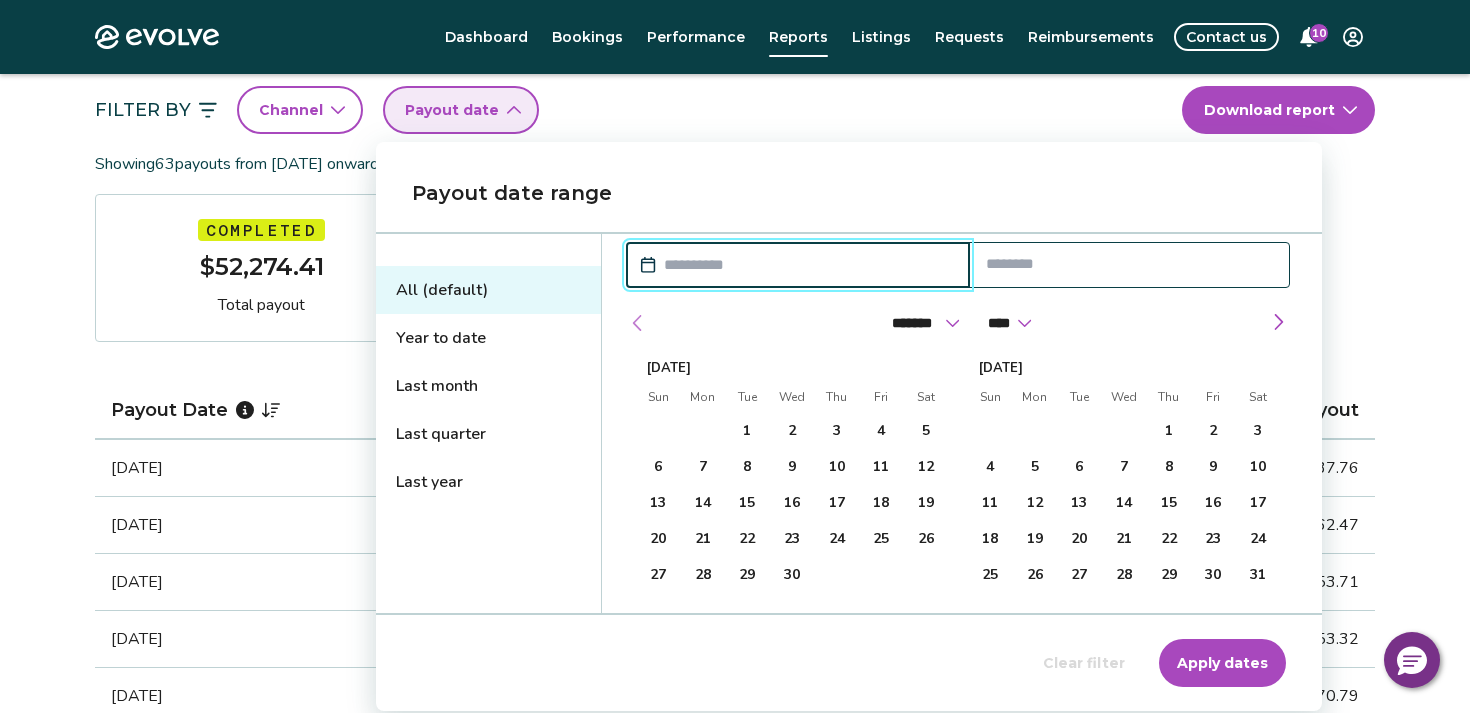 click at bounding box center [638, 323] 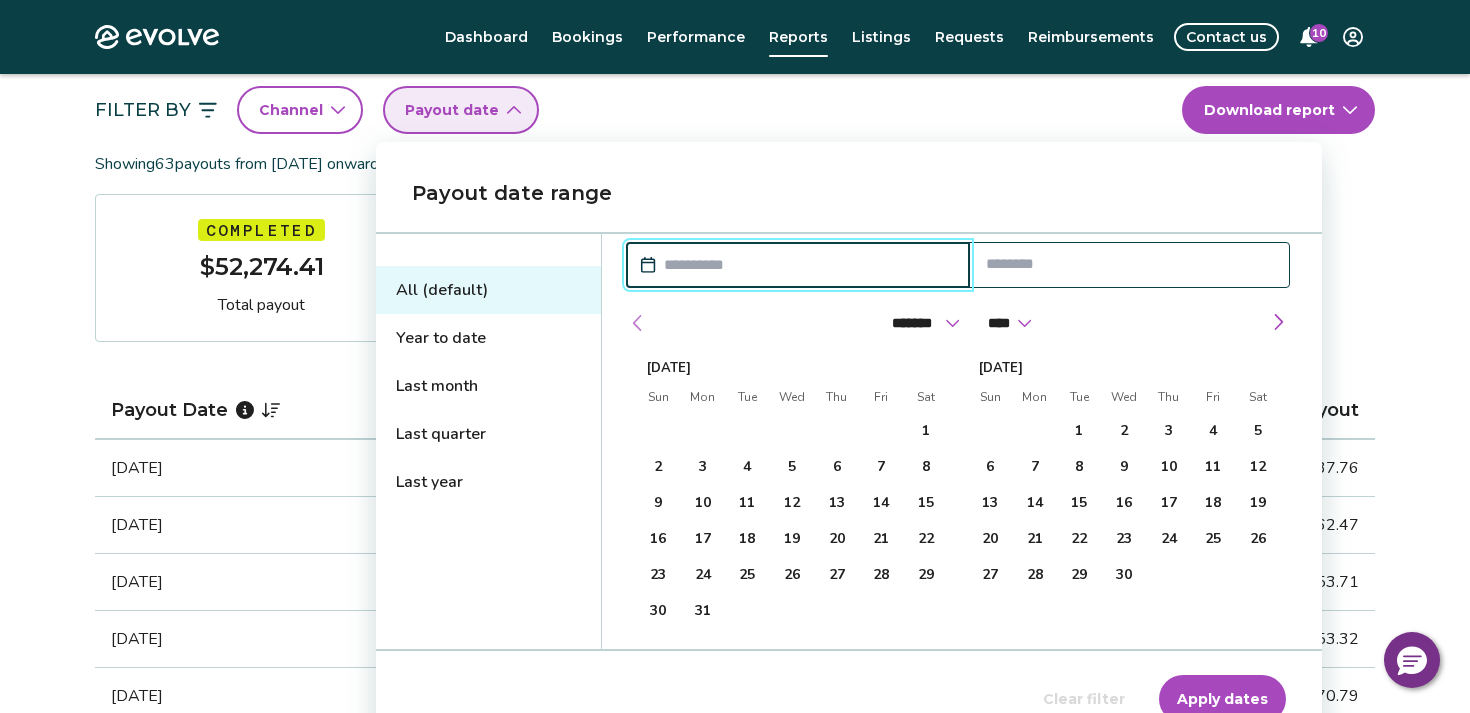 click at bounding box center [638, 323] 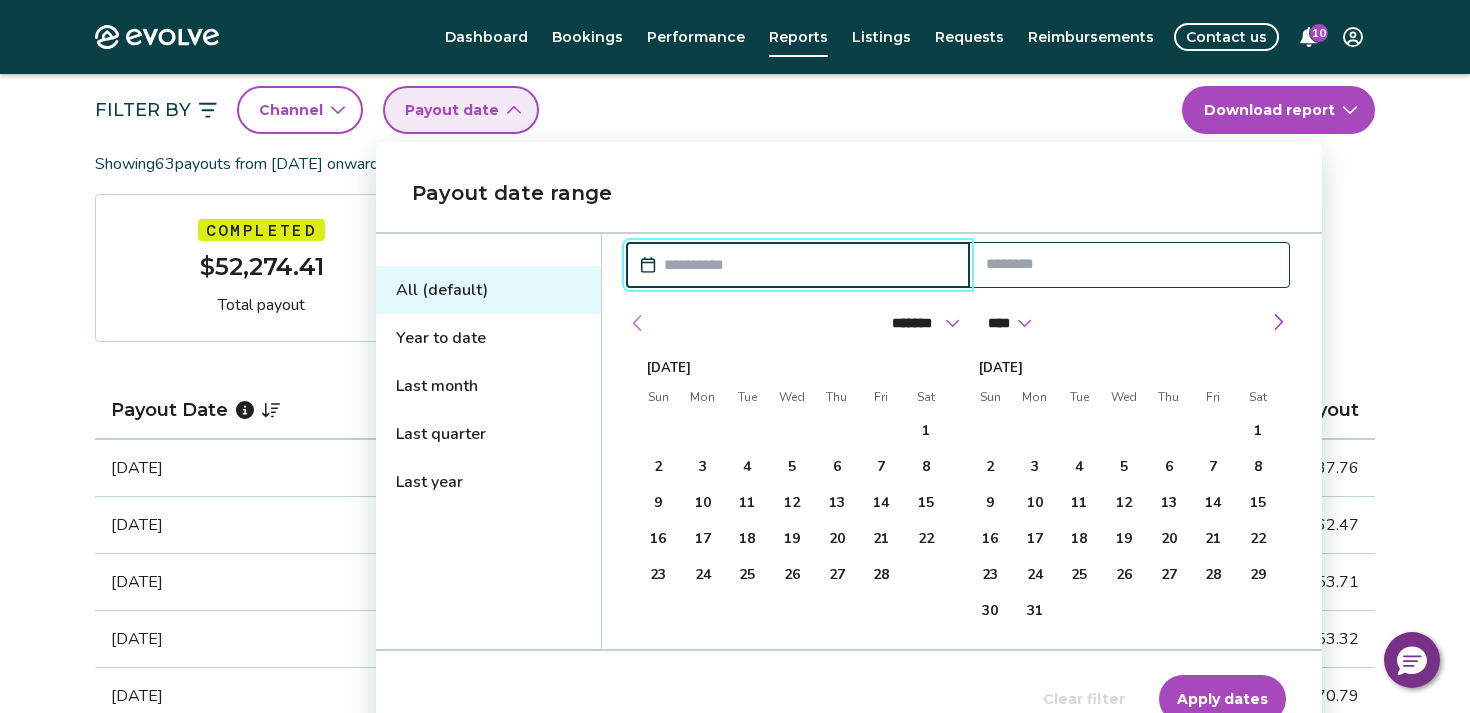 click at bounding box center (638, 323) 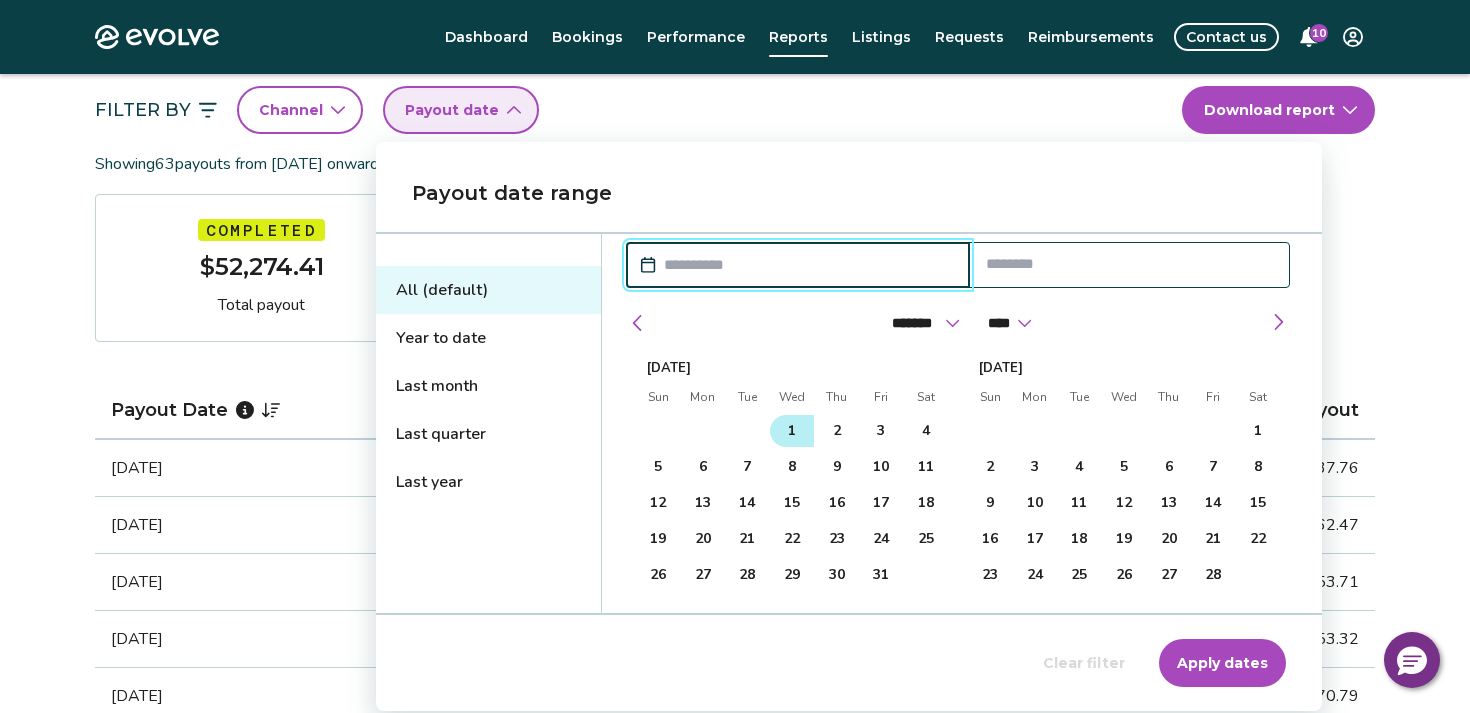 click on "1" at bounding box center [792, 431] 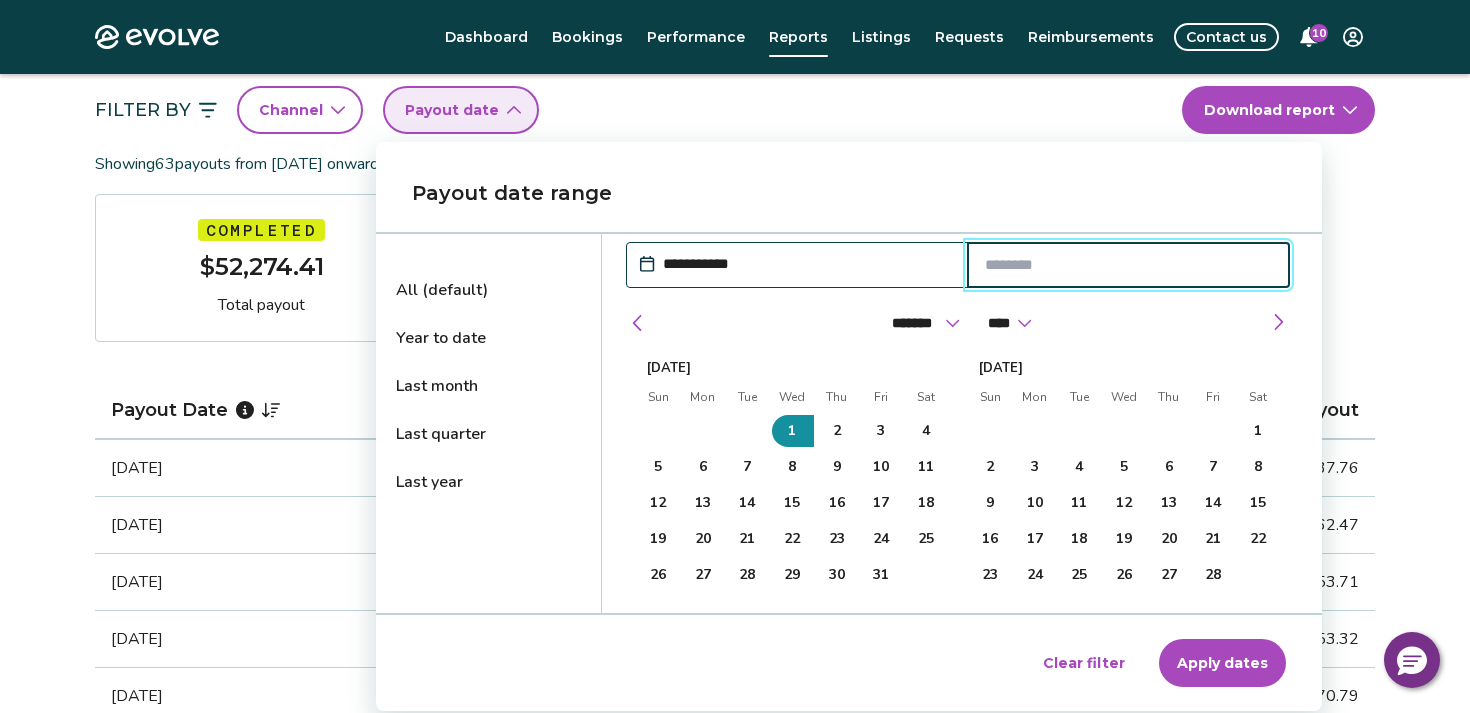 click at bounding box center (1129, 265) 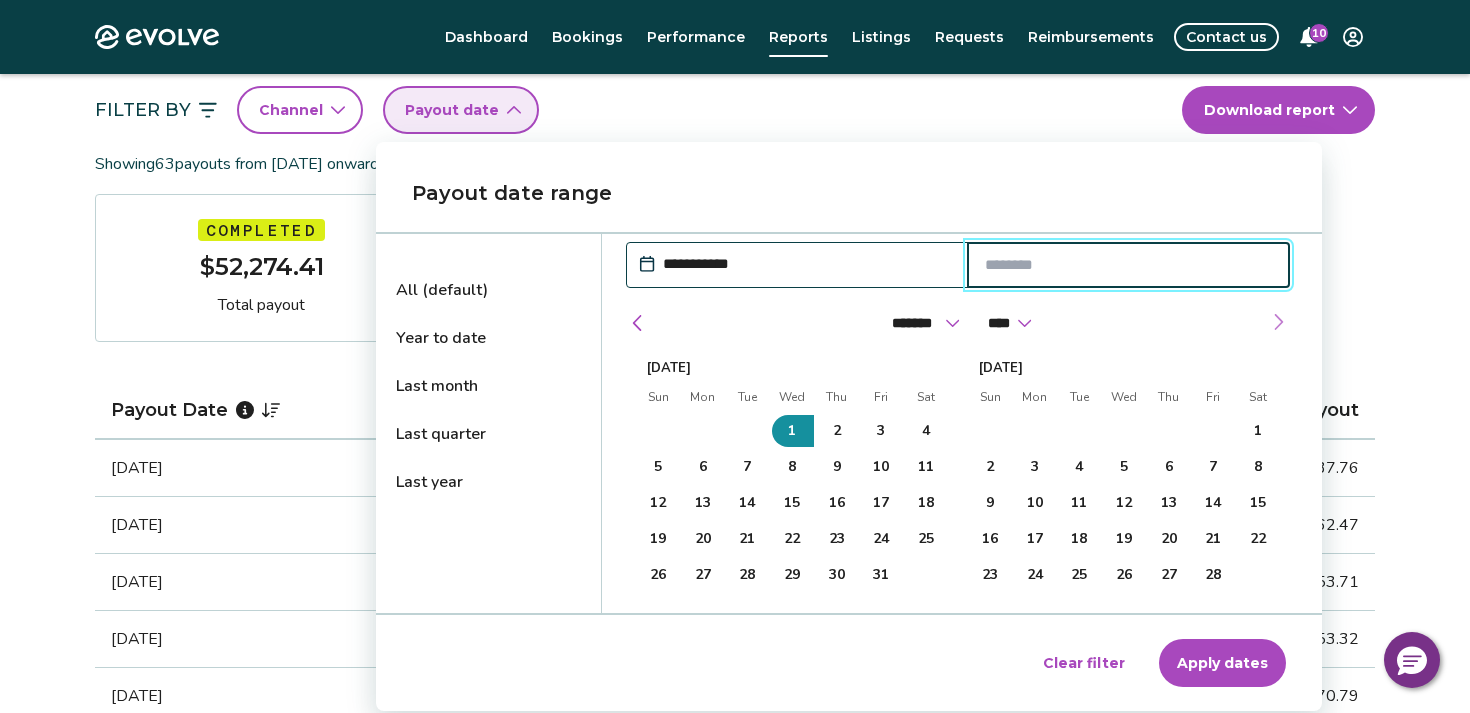 click at bounding box center [1278, 322] 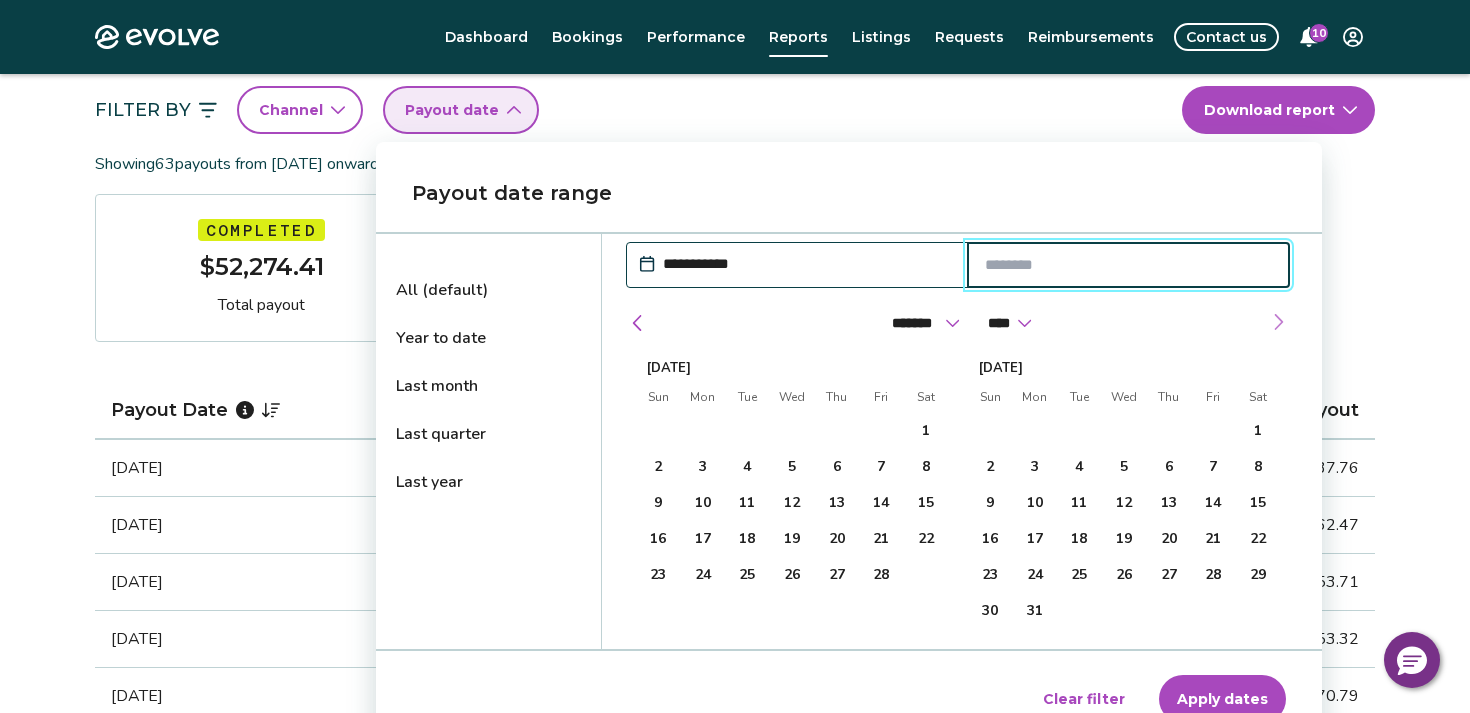 click at bounding box center (1278, 322) 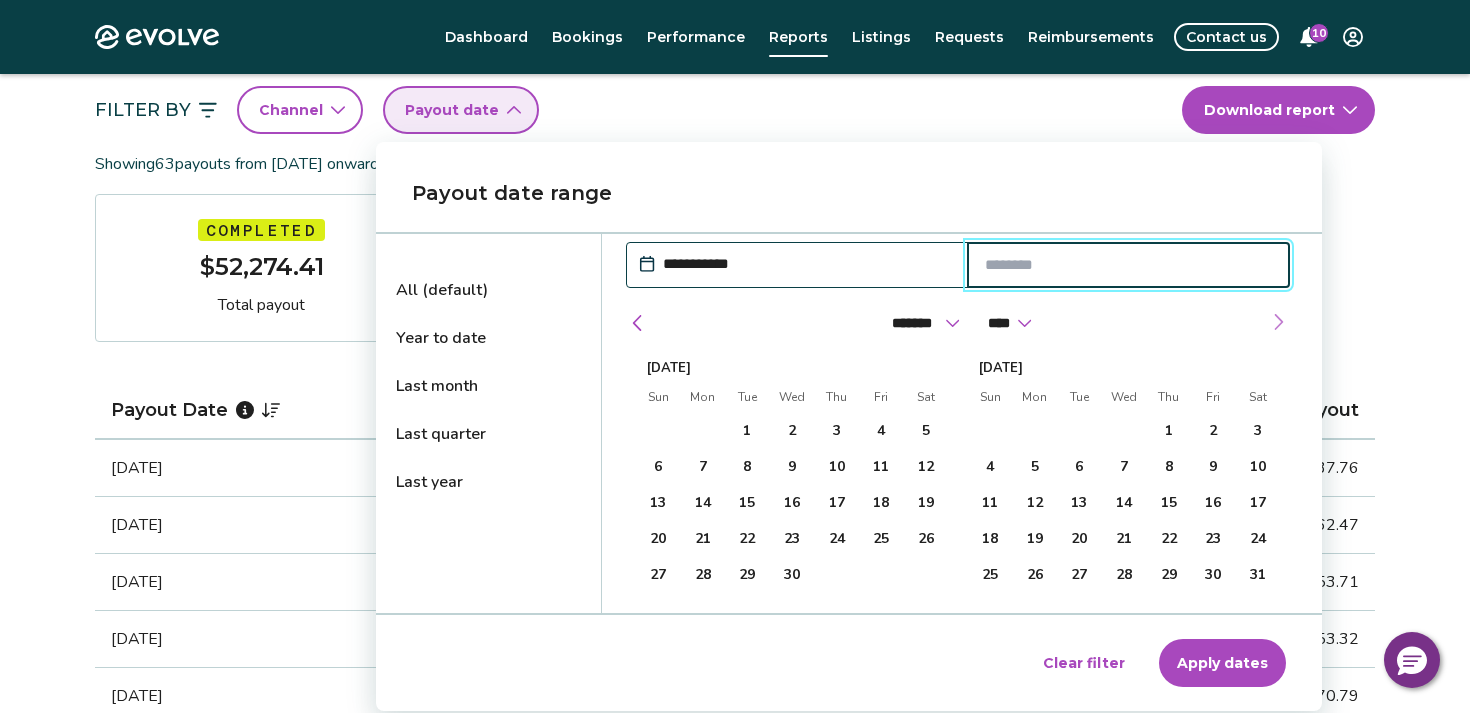 click at bounding box center (1278, 322) 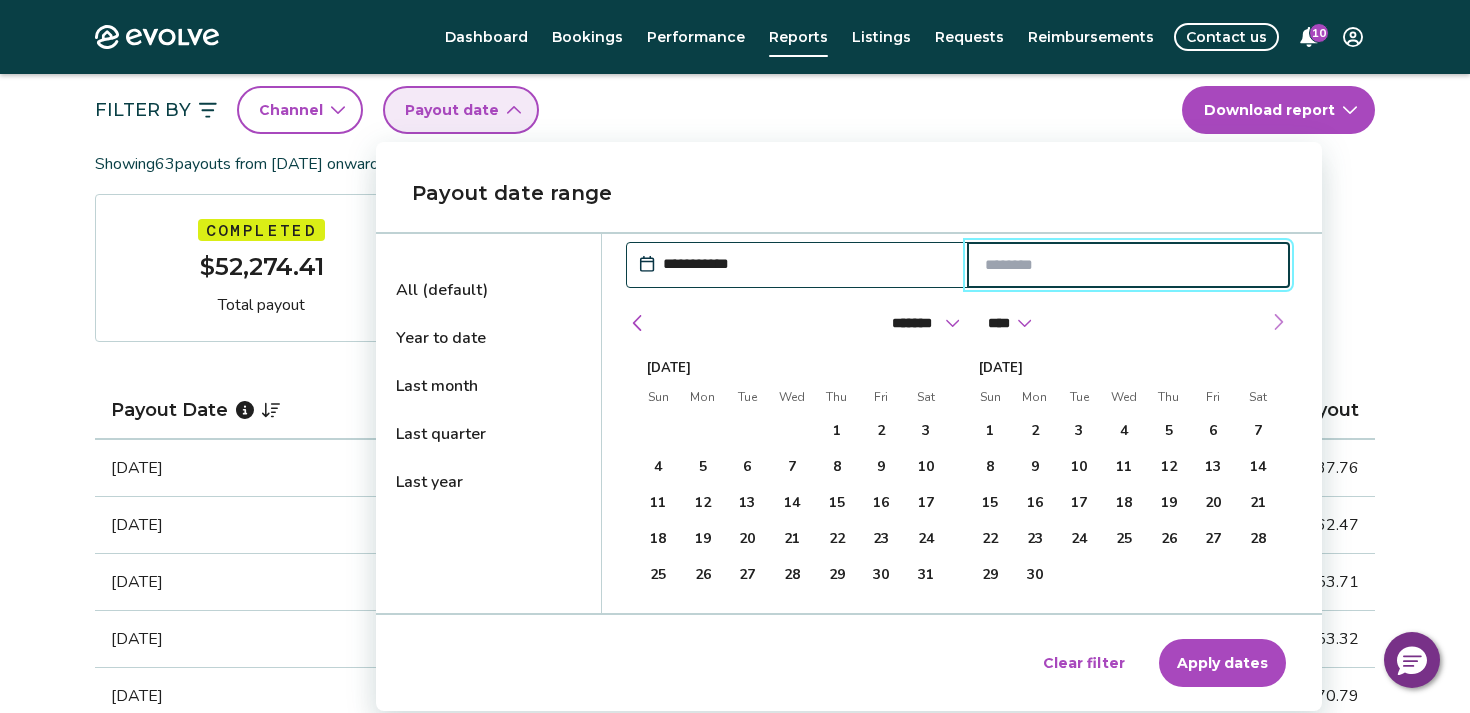 click at bounding box center [1278, 322] 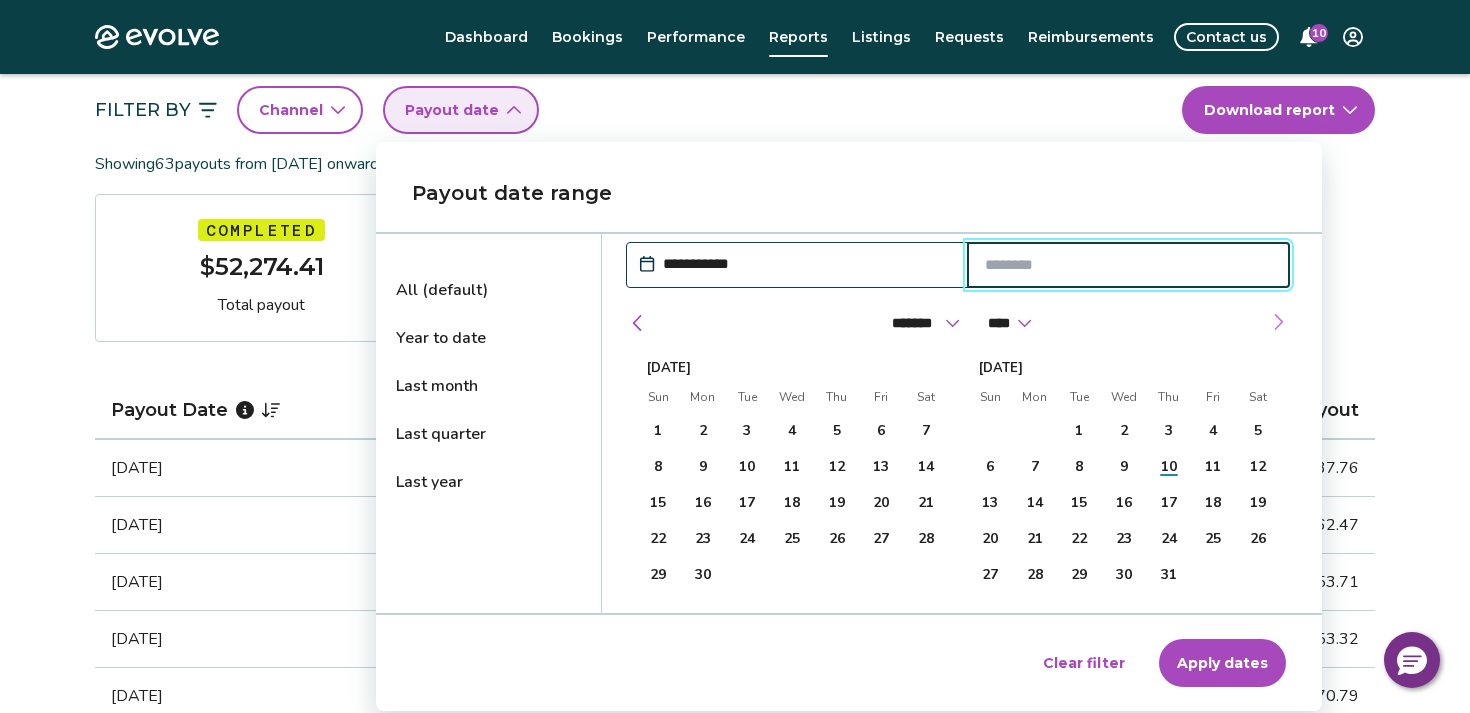 click at bounding box center (1278, 322) 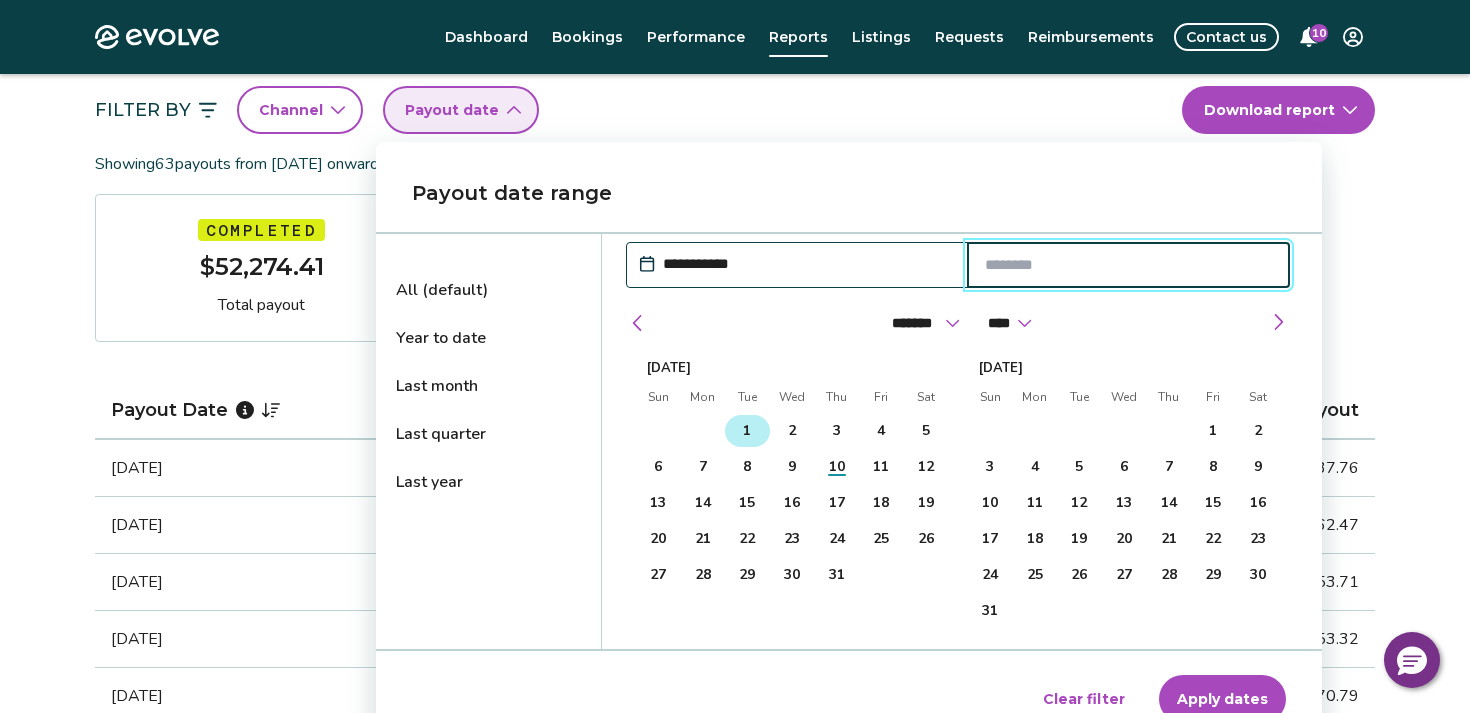 click on "1" at bounding box center [747, 431] 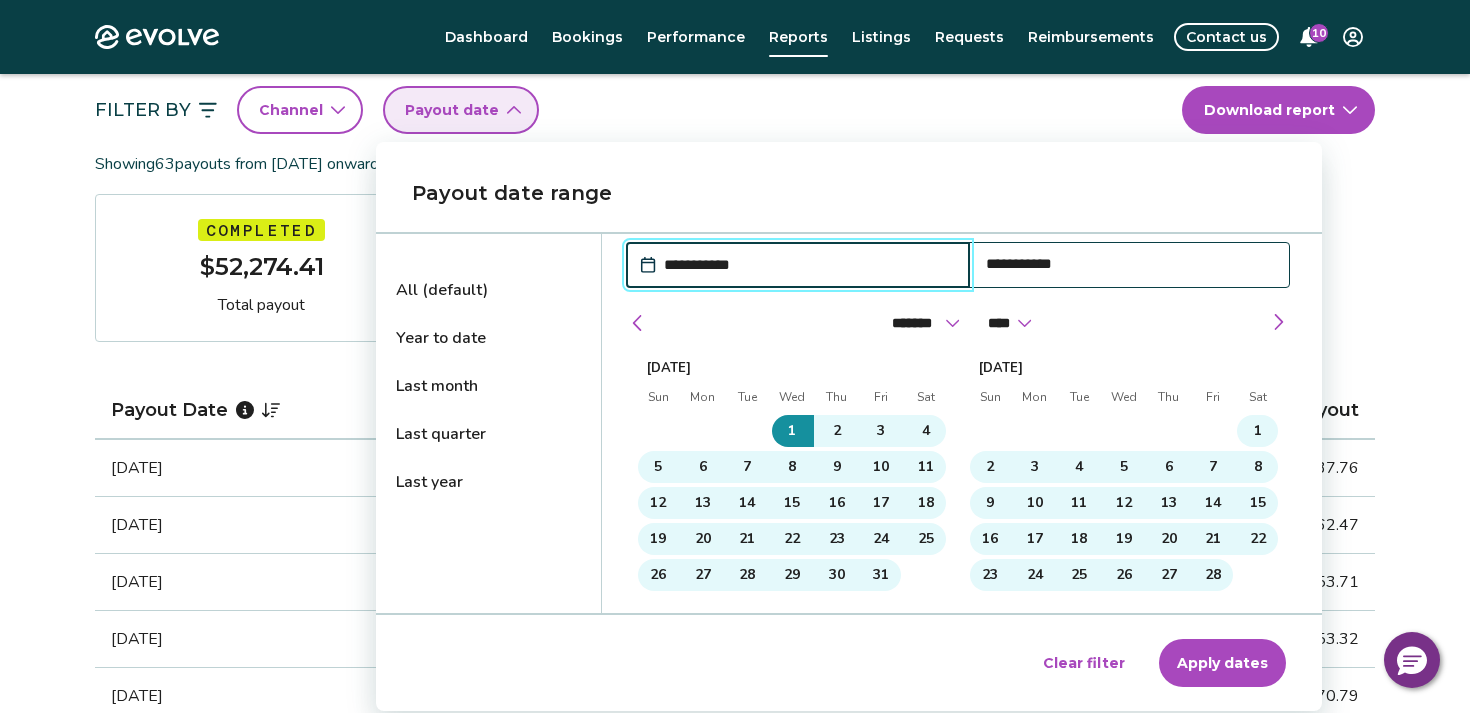 click on "Apply dates" at bounding box center [1222, 663] 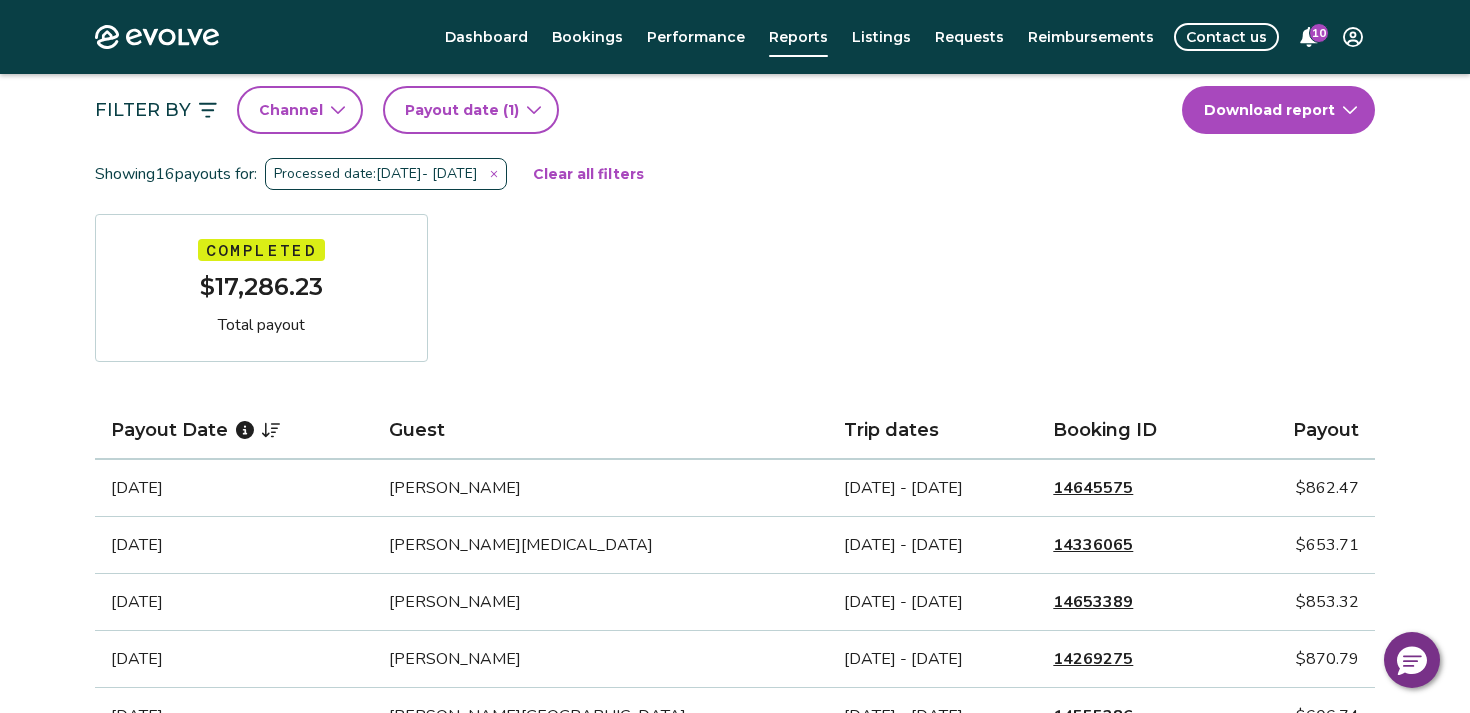click on "Evolve Dashboard Bookings Performance Reports Listings Requests Reimbursements Contact us 10 Reports Completed payouts Pending payouts Taxes Charges Adjustments 💰 We’re here to help! Get answers to common questions about   completed payouts  and explore support resources. Jump to FAQs Filter By  Channel Payout date (1) Download   report Showing  16  payouts   for: Processed date:  [DATE]  -   [DATE] Clear all filters Completed $17,286.23 Total payout Payout Date Guest Trip dates Booking ID Payout [DATE] [PERSON_NAME] [DATE] - [DATE] 14645575 $862.47 [DATE] [PERSON_NAME][MEDICAL_DATA] [DATE] - [DATE] 14336065 $653.71 [DATE] [PERSON_NAME] [DATE] - [DATE] 14653389 $853.32 [DATE] [PERSON_NAME] [DATE] - [DATE] 14269275 $870.79 [DATE] [PERSON_NAME][GEOGRAPHIC_DATA] [DATE] - [DATE] 14555286 $606.74 [DATE] [PERSON_NAME] [DATE] - [DATE] 14636456 $1,738.14 [DATE] [GEOGRAPHIC_DATA][PERSON_NAME][GEOGRAPHIC_DATA] [DATE] - [DATE] 14442760 $732.73 [DATE] [PERSON_NAME] 14514821" at bounding box center [735, 957] 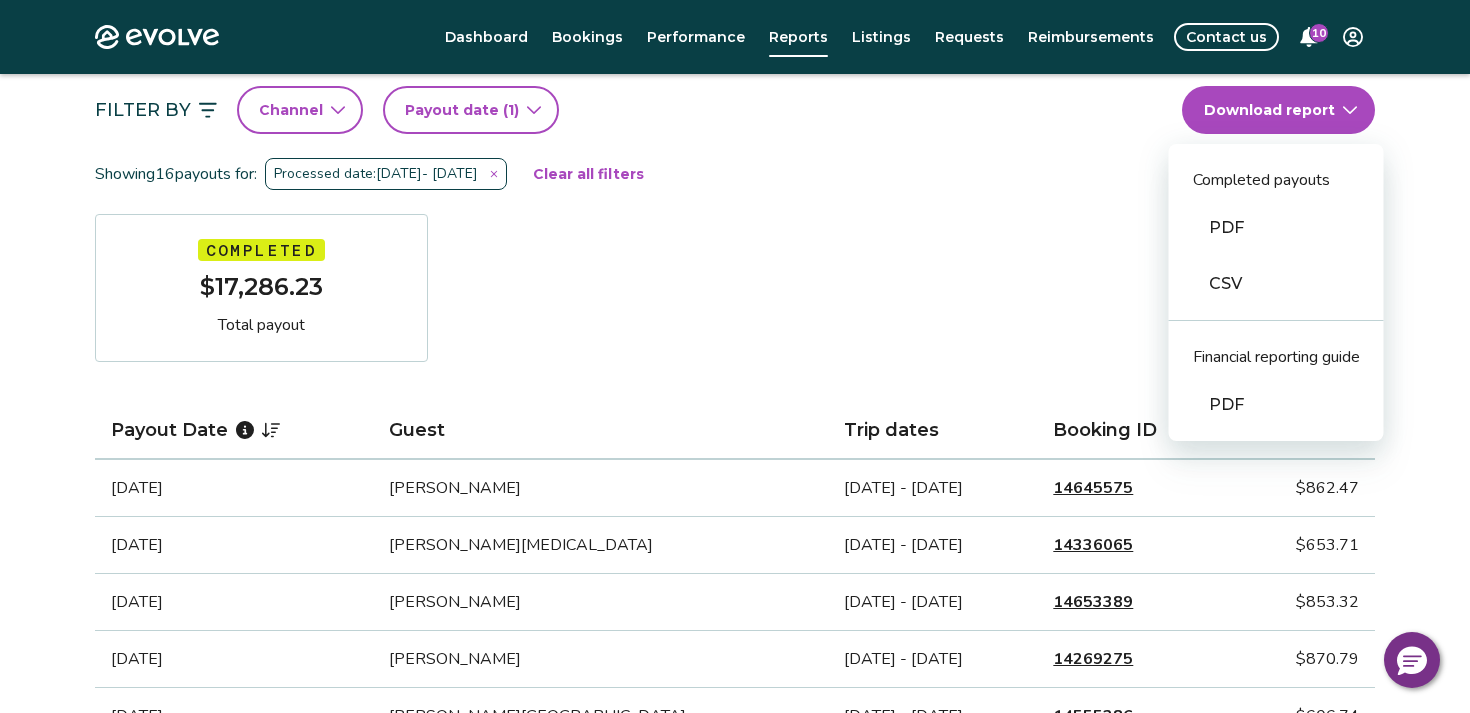 click on "PDF" at bounding box center (1276, 405) 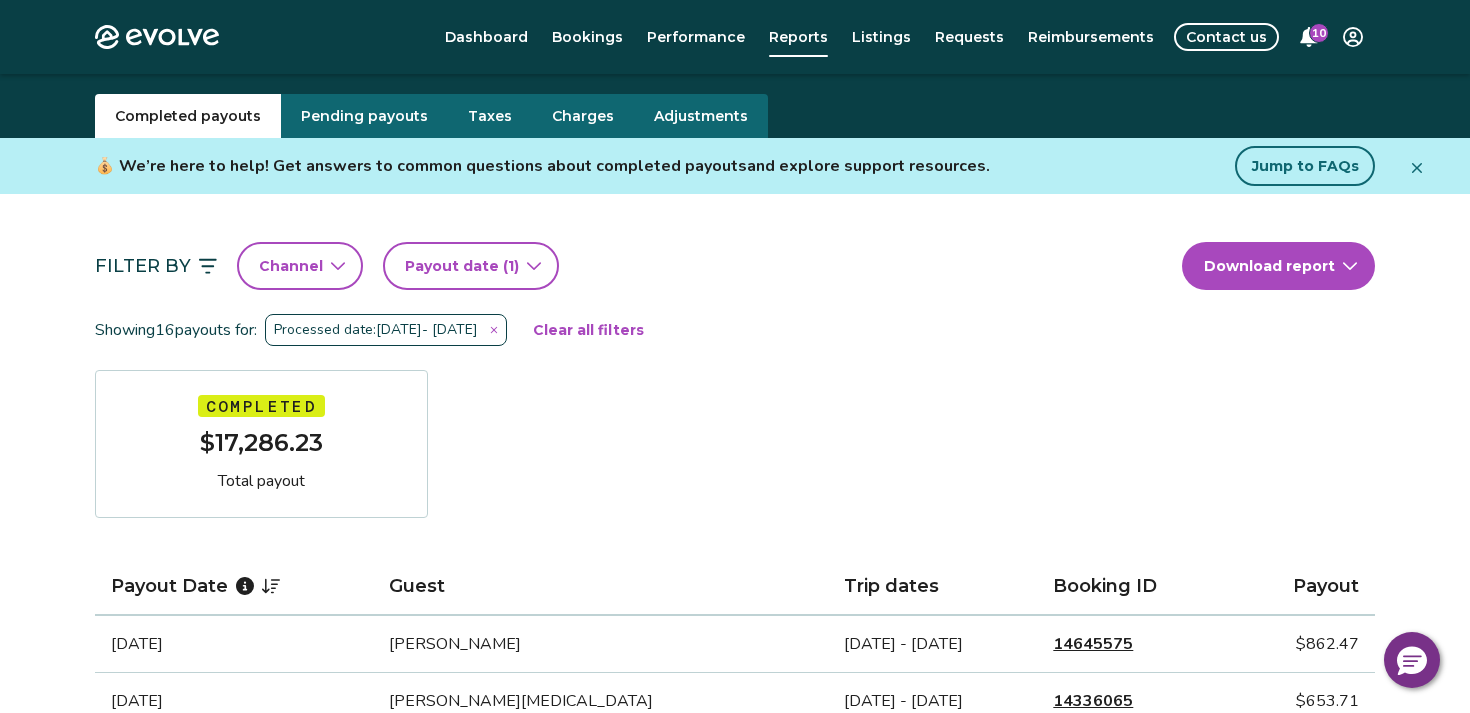 scroll, scrollTop: 42, scrollLeft: 0, axis: vertical 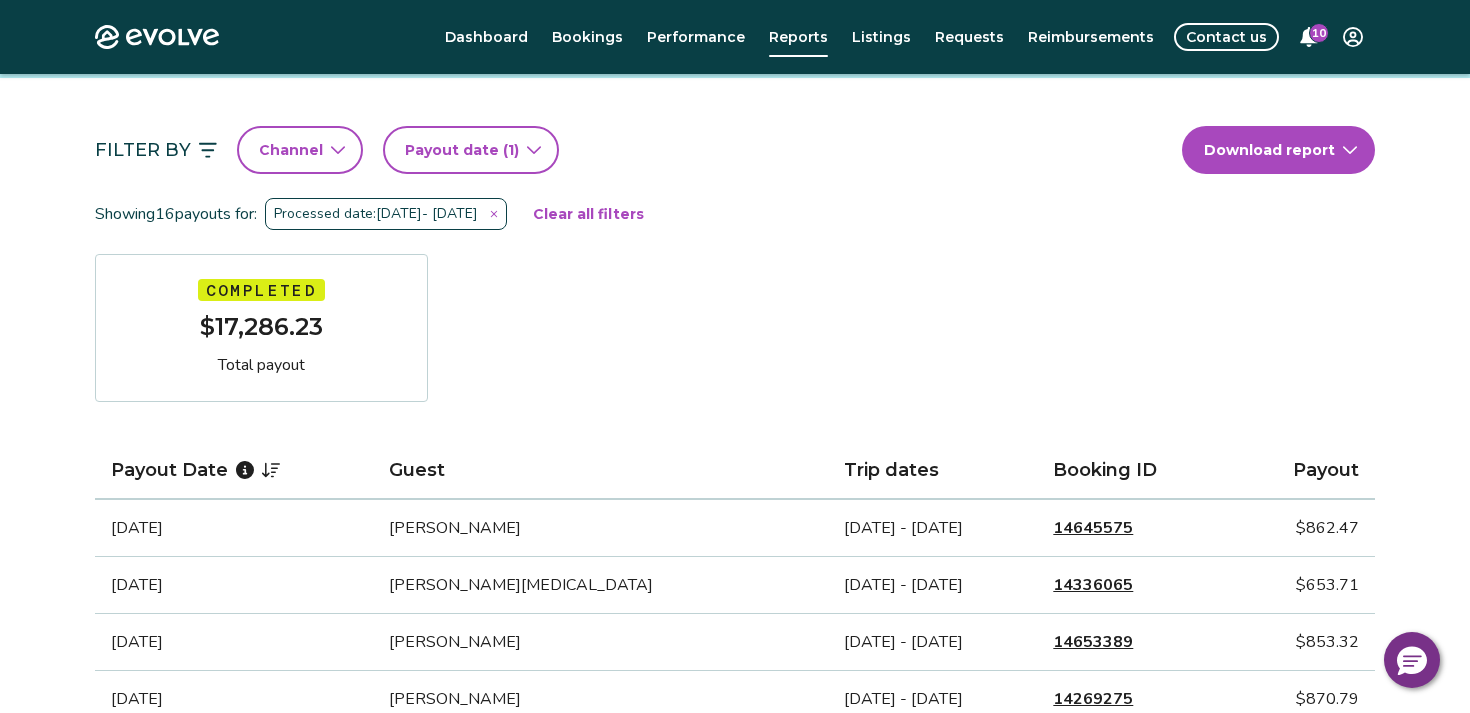 click on "Payout date (1)" at bounding box center (471, 150) 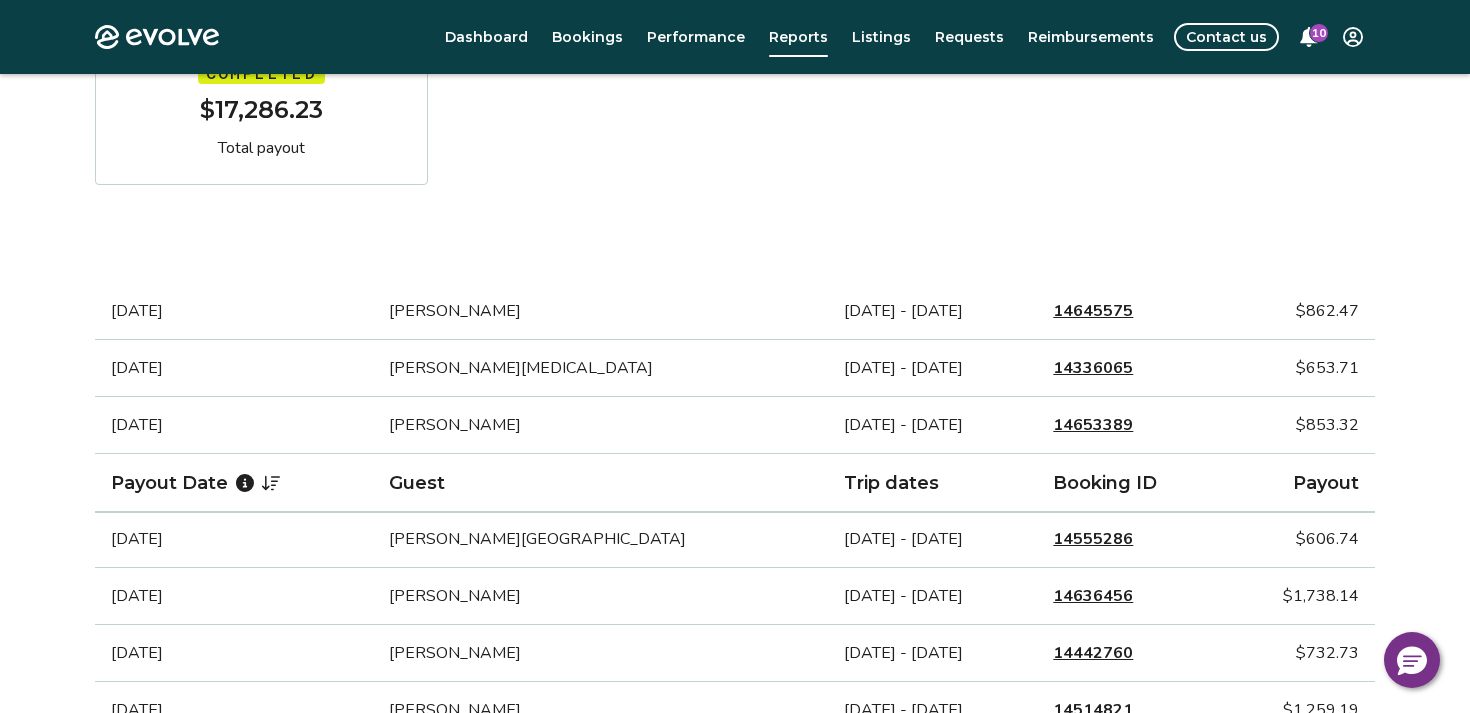 scroll, scrollTop: 0, scrollLeft: 0, axis: both 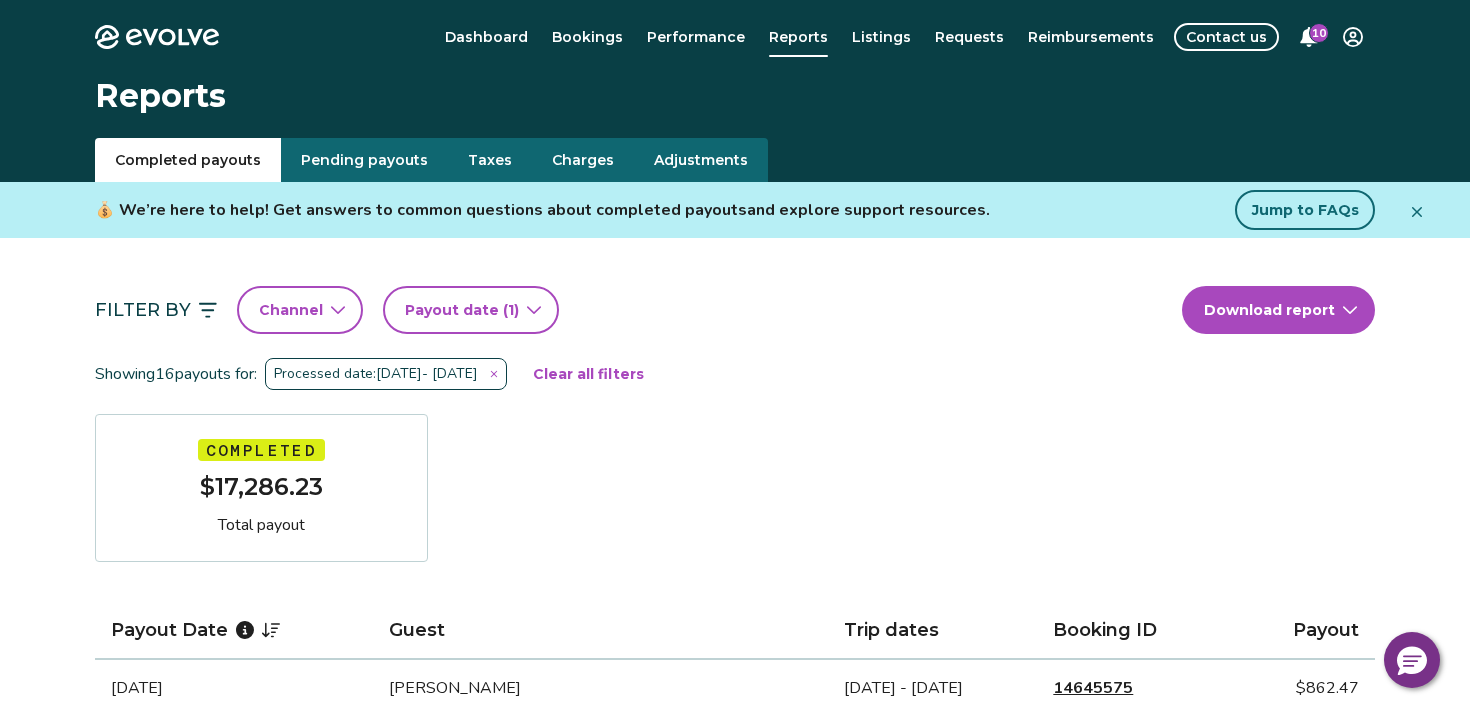 click on "Evolve Dashboard Bookings Performance Reports Listings Requests Reimbursements Contact us 10 Reports Completed payouts Pending payouts Taxes Charges Adjustments 💰 We’re here to help! Get answers to common questions about   completed payouts  and explore support resources. Jump to FAQs Filter By  Channel Payout date (1) Download   report Showing  16  payouts   for: Processed date:  [DATE]  -   [DATE] Clear all filters Completed $17,286.23 Total payout Payout Date Guest Trip dates Booking ID Payout [DATE] [PERSON_NAME] [DATE] - [DATE] 14645575 $862.47 [DATE] [PERSON_NAME][MEDICAL_DATA] [DATE] - [DATE] 14336065 $653.71 [DATE] [PERSON_NAME] [DATE] - [DATE] 14653389 $853.32 [DATE] [PERSON_NAME] [DATE] - [DATE] 14269275 $870.79 [DATE] [PERSON_NAME][GEOGRAPHIC_DATA] [DATE] - [DATE] 14555286 $606.74 [DATE] [PERSON_NAME] [DATE] - [DATE] 14636456 $1,738.14 [DATE] [GEOGRAPHIC_DATA][PERSON_NAME][GEOGRAPHIC_DATA] [DATE] - [DATE] 14442760 $732.73 [DATE] [PERSON_NAME] 14514821" at bounding box center (735, 1157) 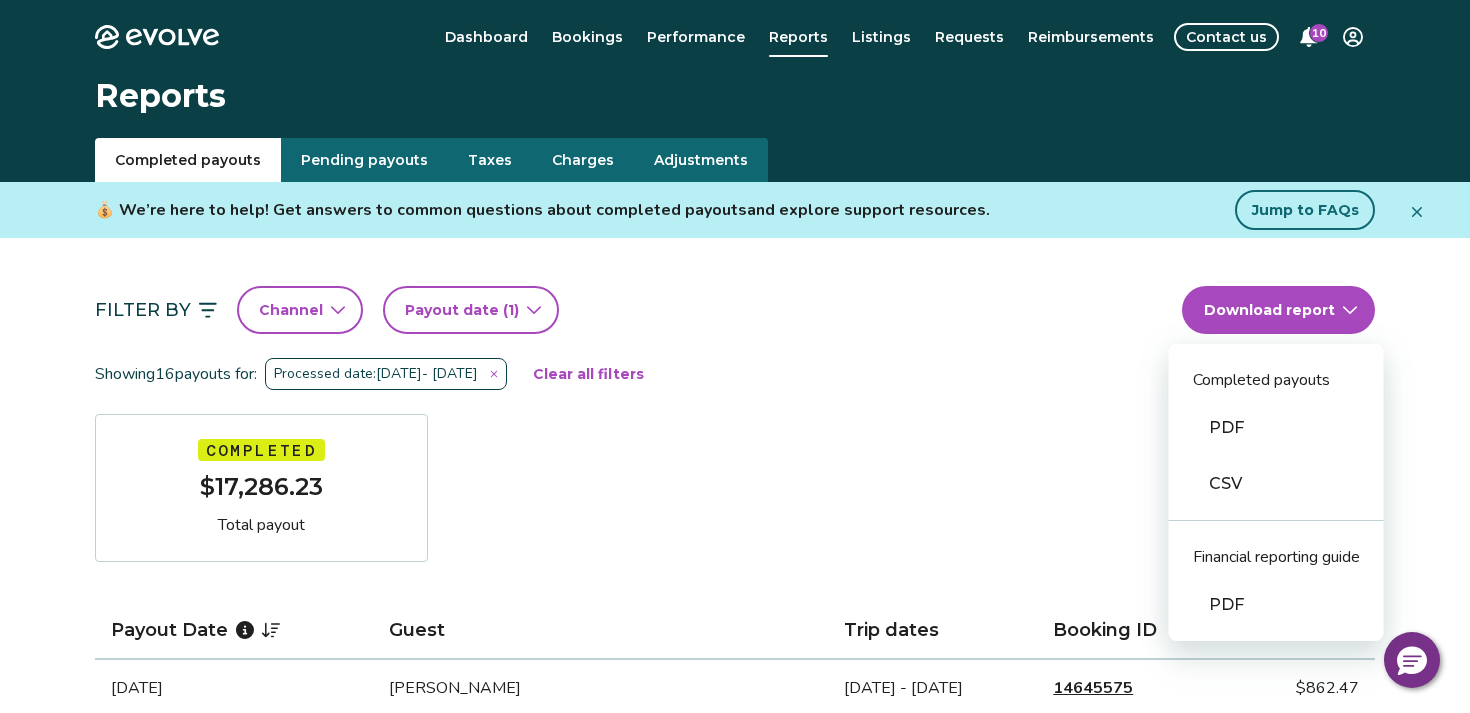 click on "PDF" at bounding box center [1276, 428] 